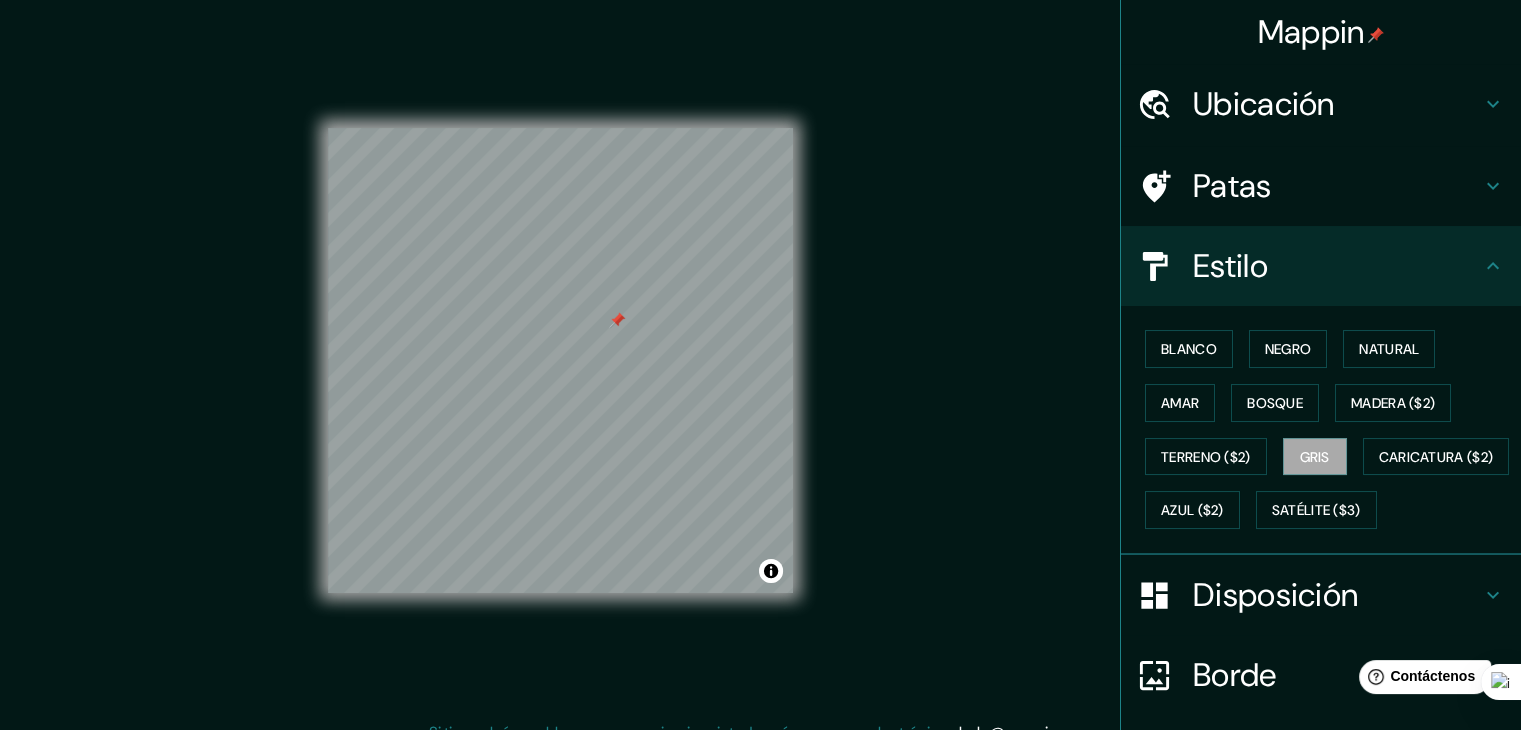 scroll, scrollTop: 0, scrollLeft: 0, axis: both 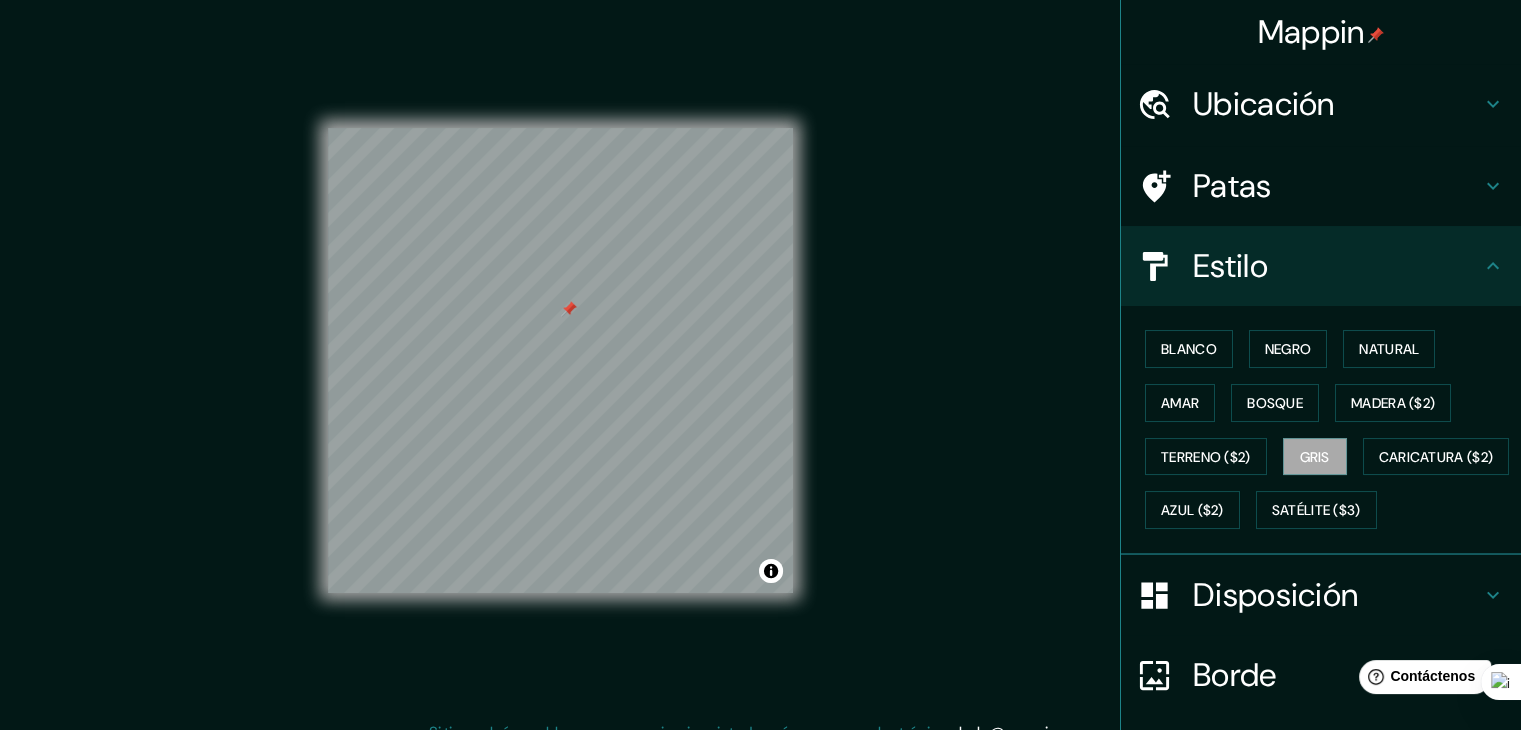 click on "Blanco Negro Natural Amar Bosque Madera ($2) Terreno ($2) Gris Caricatura ($2) Azul ($2) Satélite ($3)" at bounding box center (1321, 430) 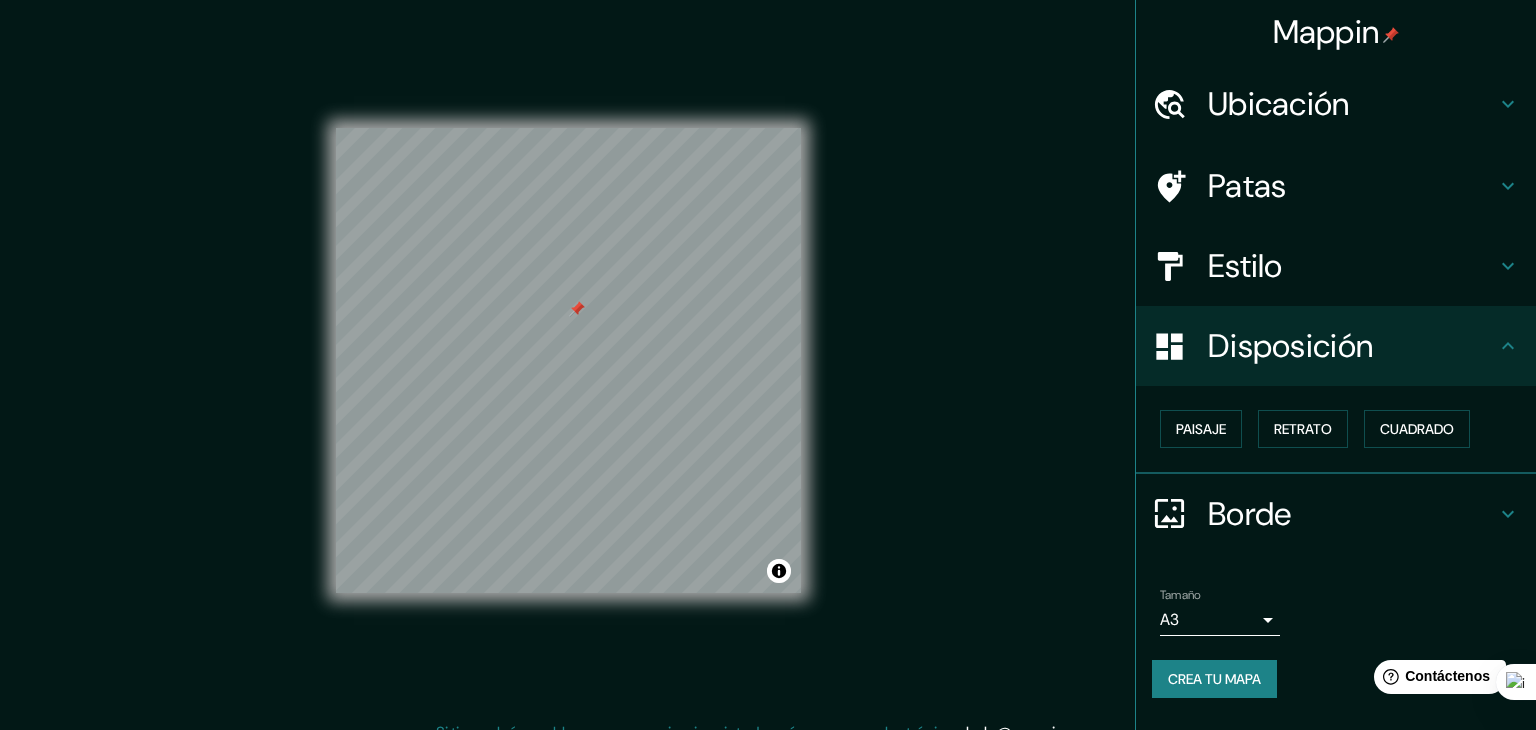 click on "Mappin Ubicación [CITY], Departamento de [STATE], [COUNTRY] Patas Estilo Disposición Paisaje Retrato Cuadrado Borde Elige un borde.  Consejo  : puedes opacar las capas del marco para crear efectos geniales. Ninguno Simple Transparente Elegante Tamaño A3 a4 Crea tu mapa © Mapbox   © OpenStreetMap   Improve this map Si tiene algún problema, sugerencia o inquietud, envíe un correo electrónico a  [EMAIL]  .   . . Texto original Valora esta traducción Tu opinión servirá para ayudar a mejorar el Traductor de Google" at bounding box center (768, 365) 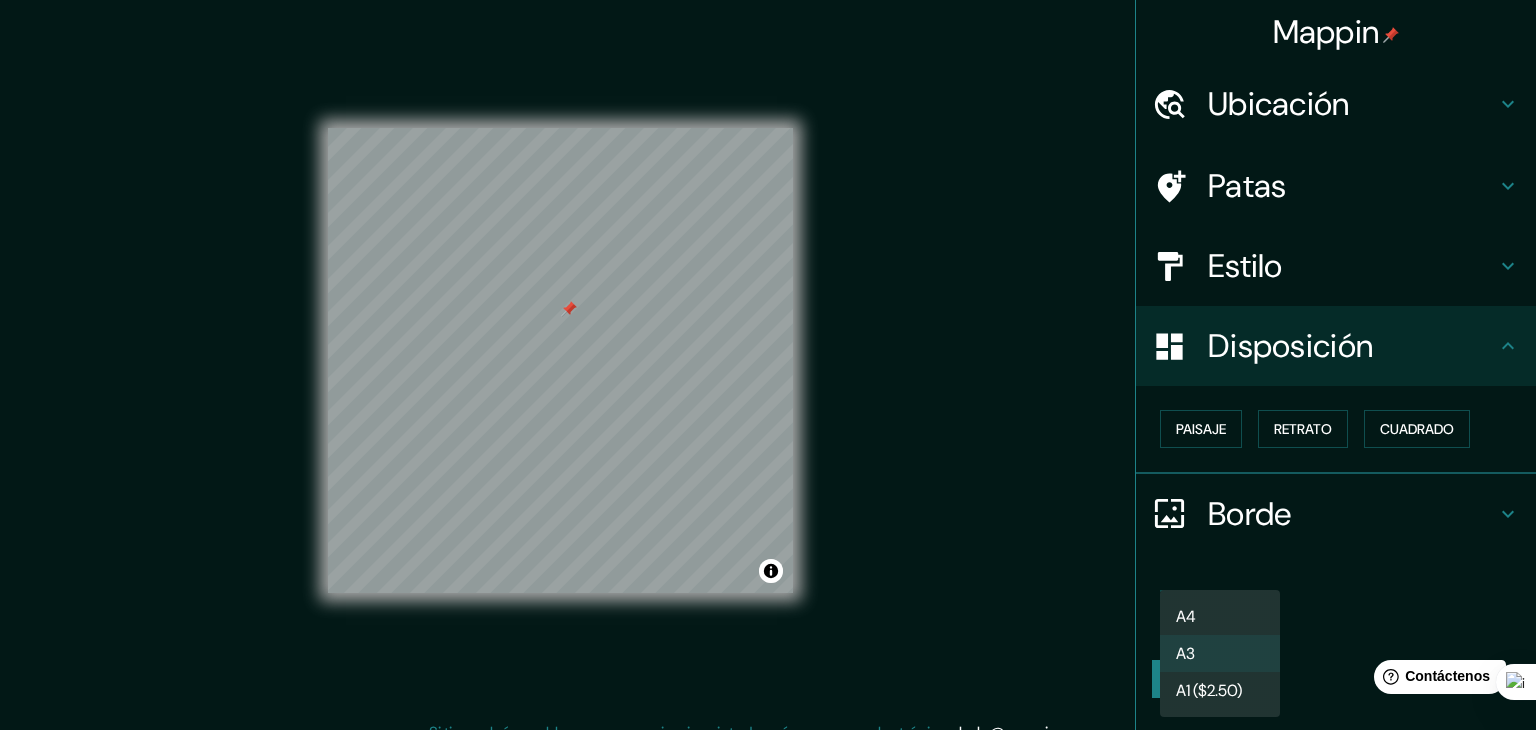 click at bounding box center [768, 365] 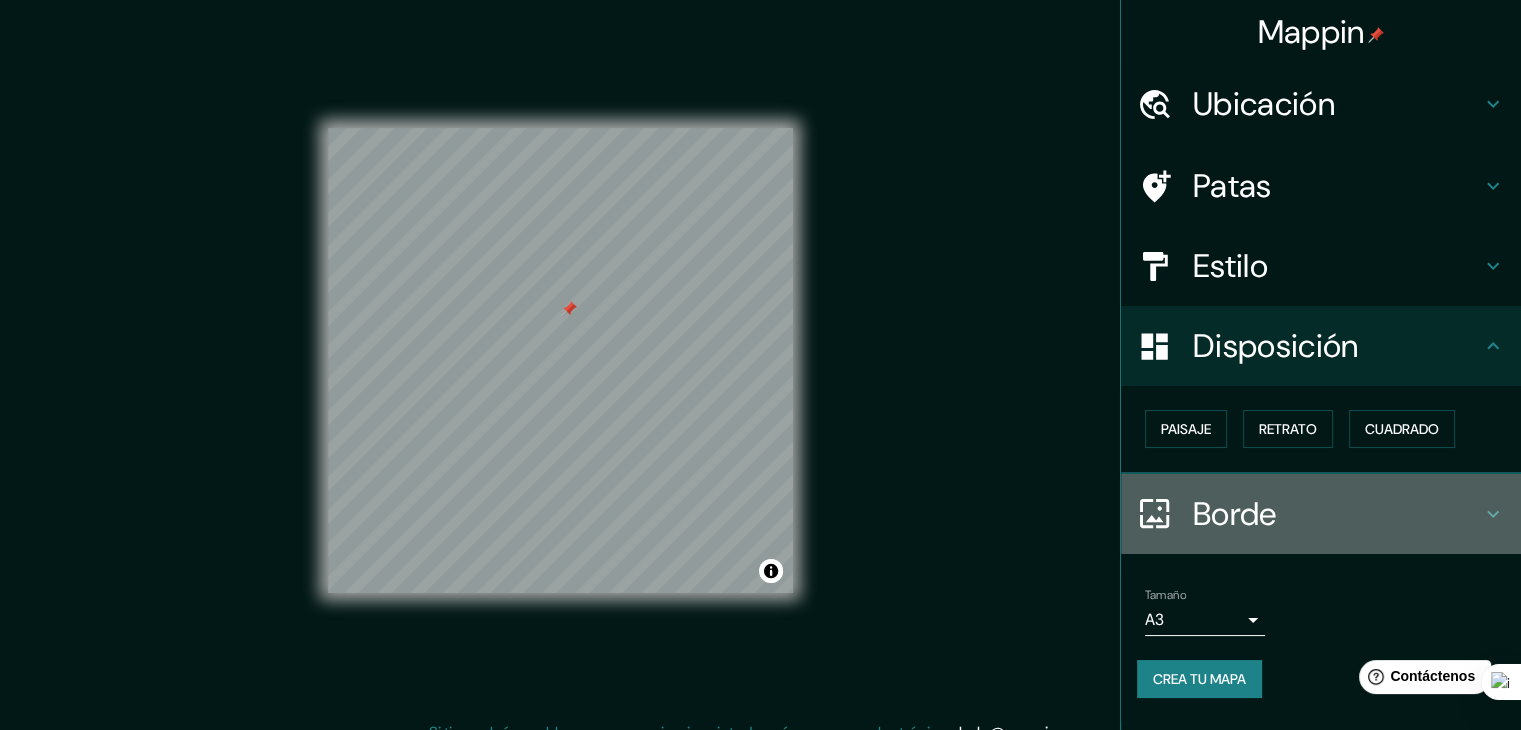 click on "Borde" at bounding box center (1321, 514) 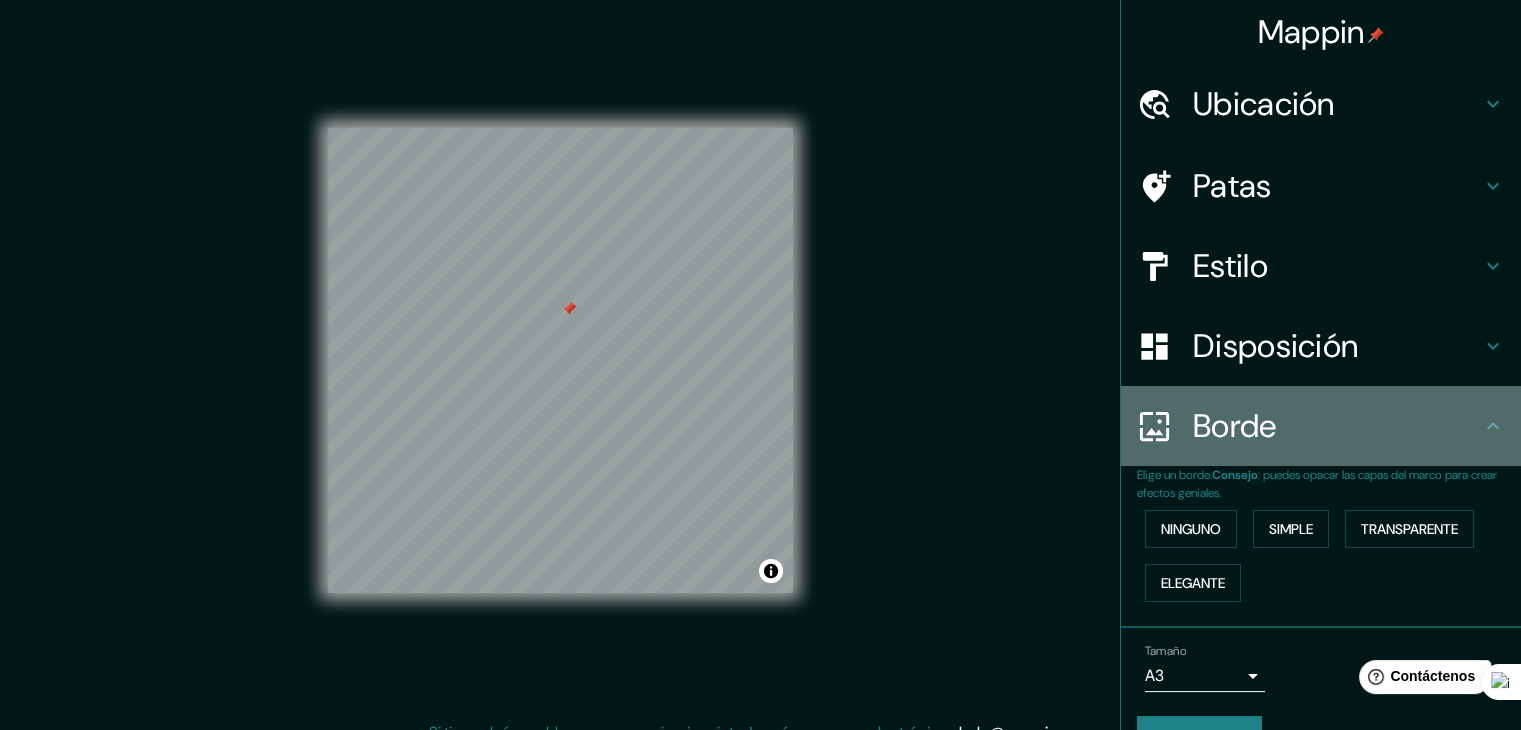 click on "Borde" at bounding box center [1337, 104] 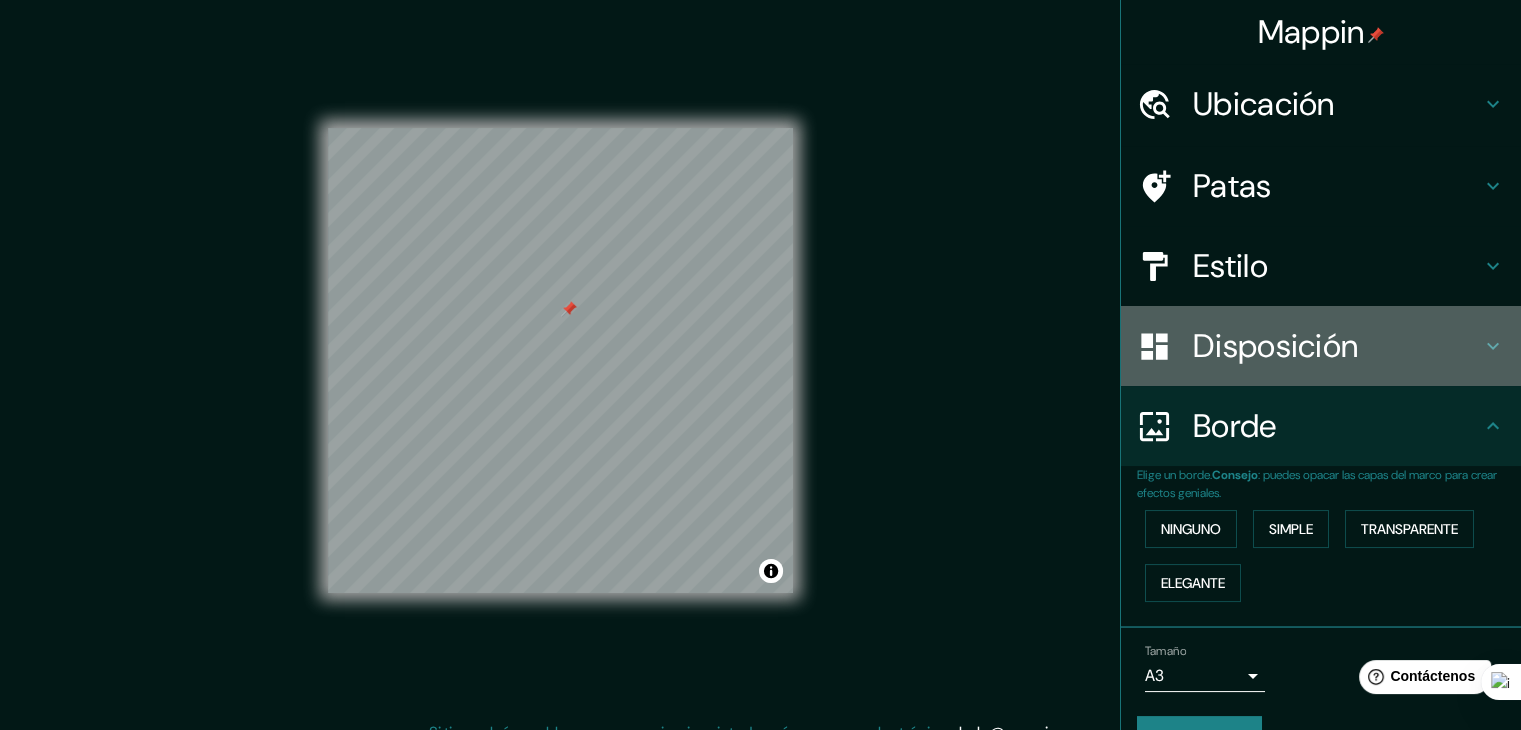 click on "Disposición" at bounding box center [1264, 104] 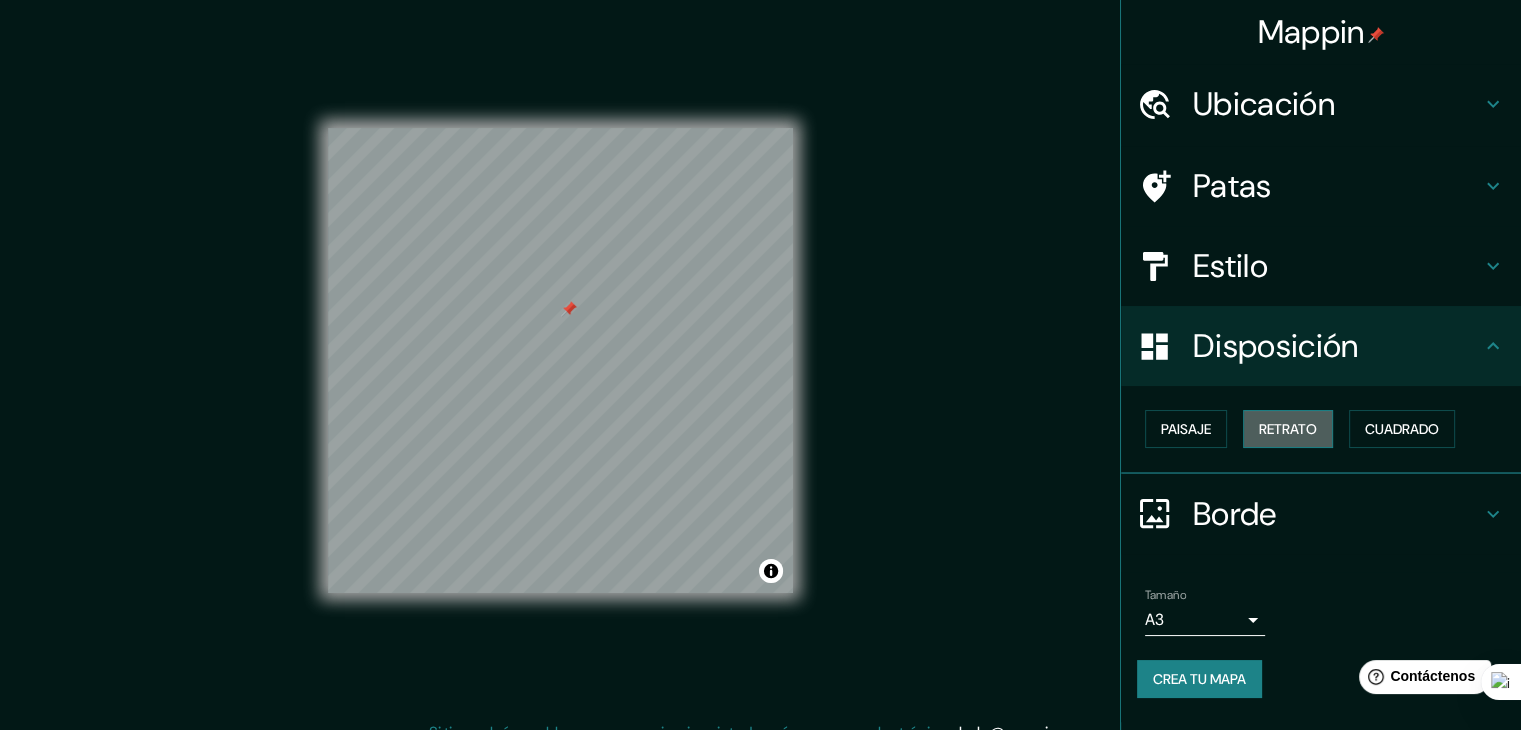 click on "Retrato" at bounding box center [1186, 429] 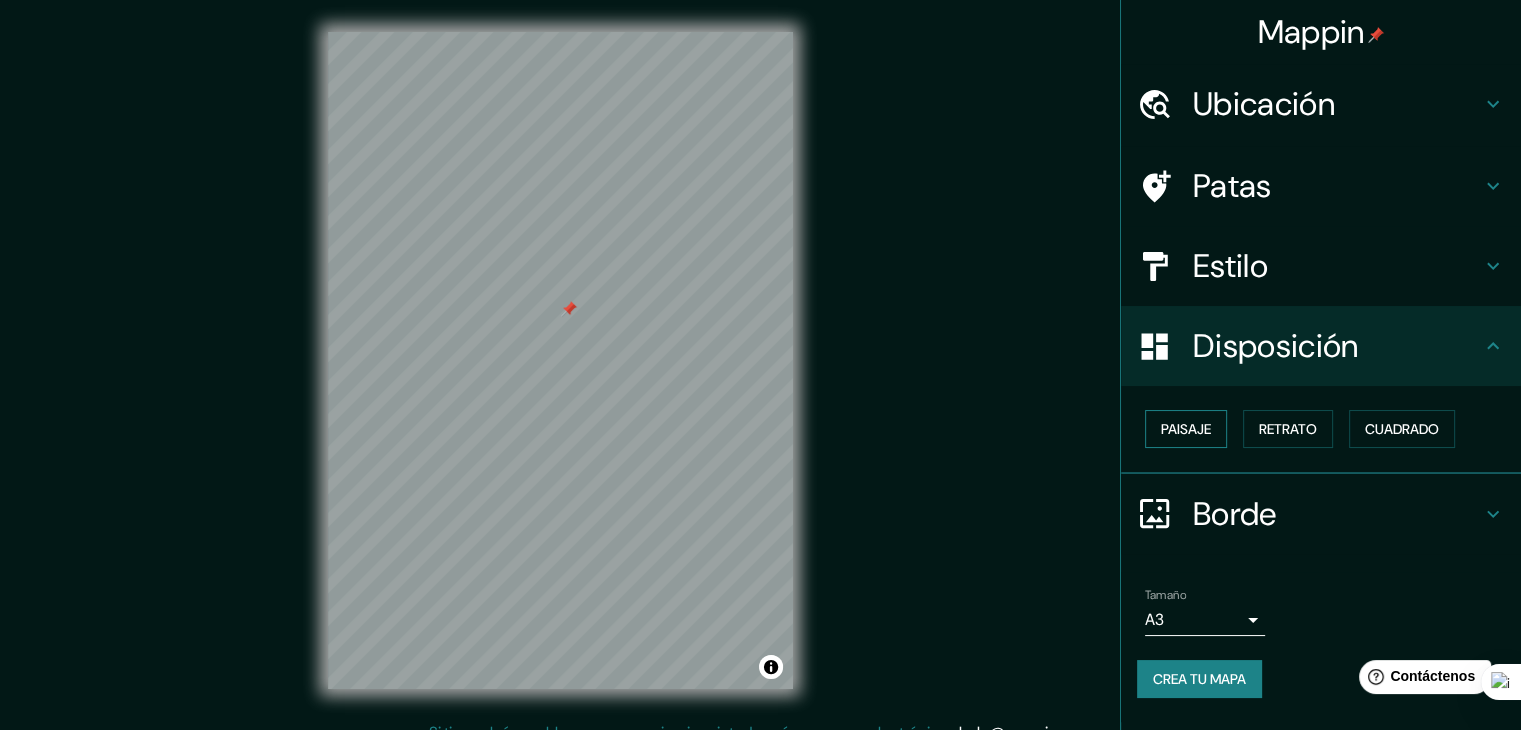 click on "Paisaje" at bounding box center (1186, 429) 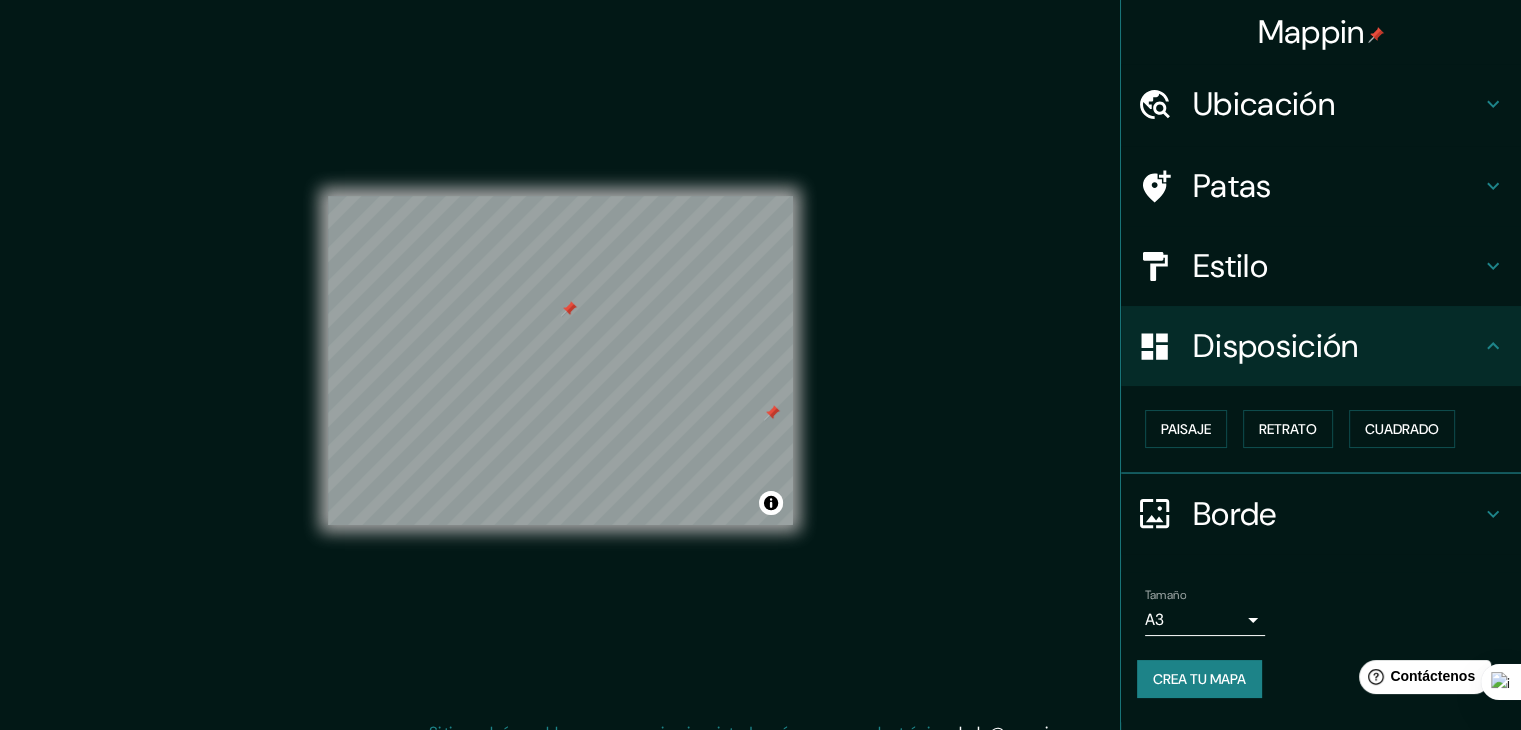 click at bounding box center (772, 413) 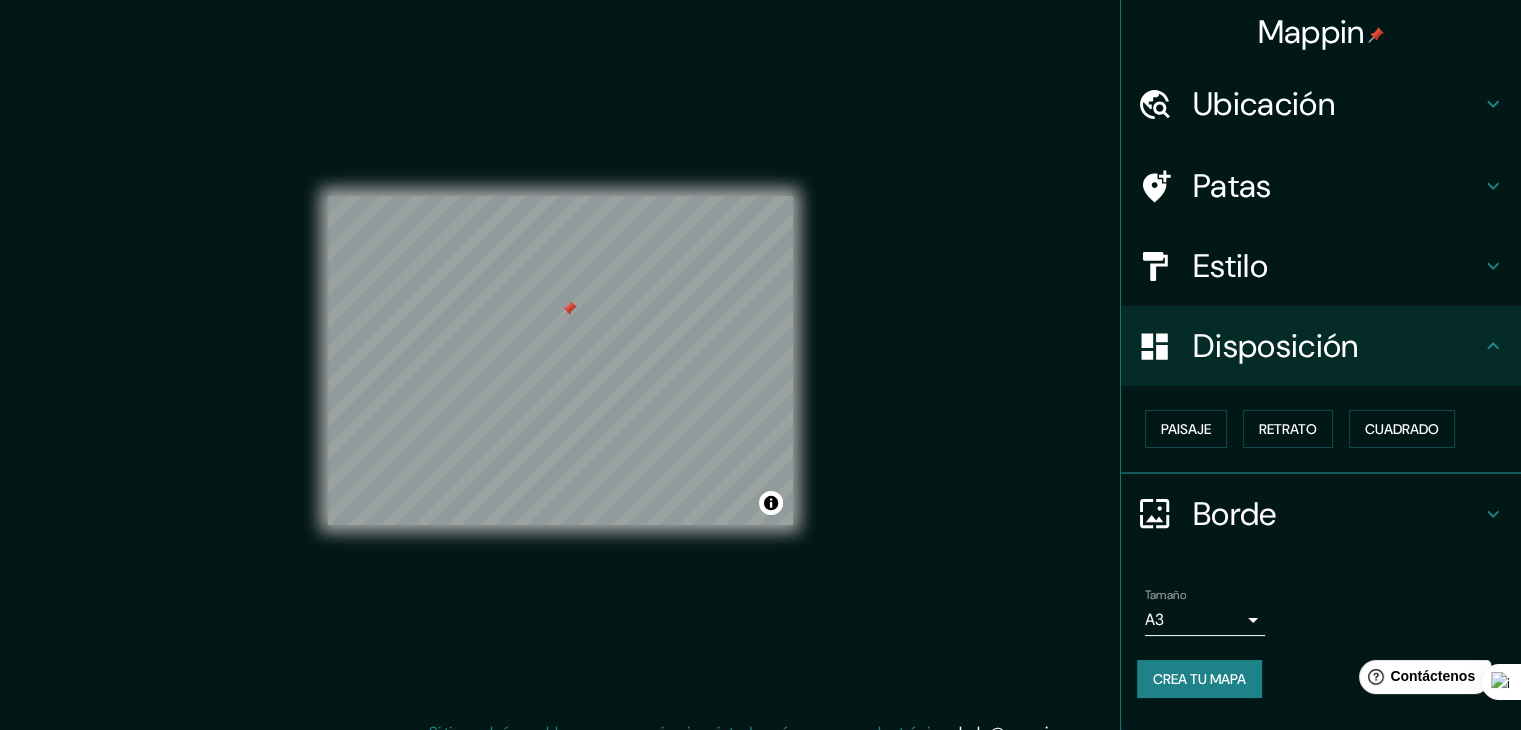 click on "Mappin Ubicación [CITY], Departamento de [STATE], [COUNTRY] Patas Estilo Disposición Paisaje Retrato Cuadrado Borde Elige un borde.  Consejo  : puedes opacar las capas del marco para crear efectos geniales. Ninguno Simple Transparente Elegante Tamaño A3 a4 Crea tu mapa © Mapbox   © OpenStreetMap   Improve this map Si tiene algún problema, sugerencia o inquietud, envíe un correo electrónico a  [EMAIL]  .   . ." at bounding box center (760, 376) 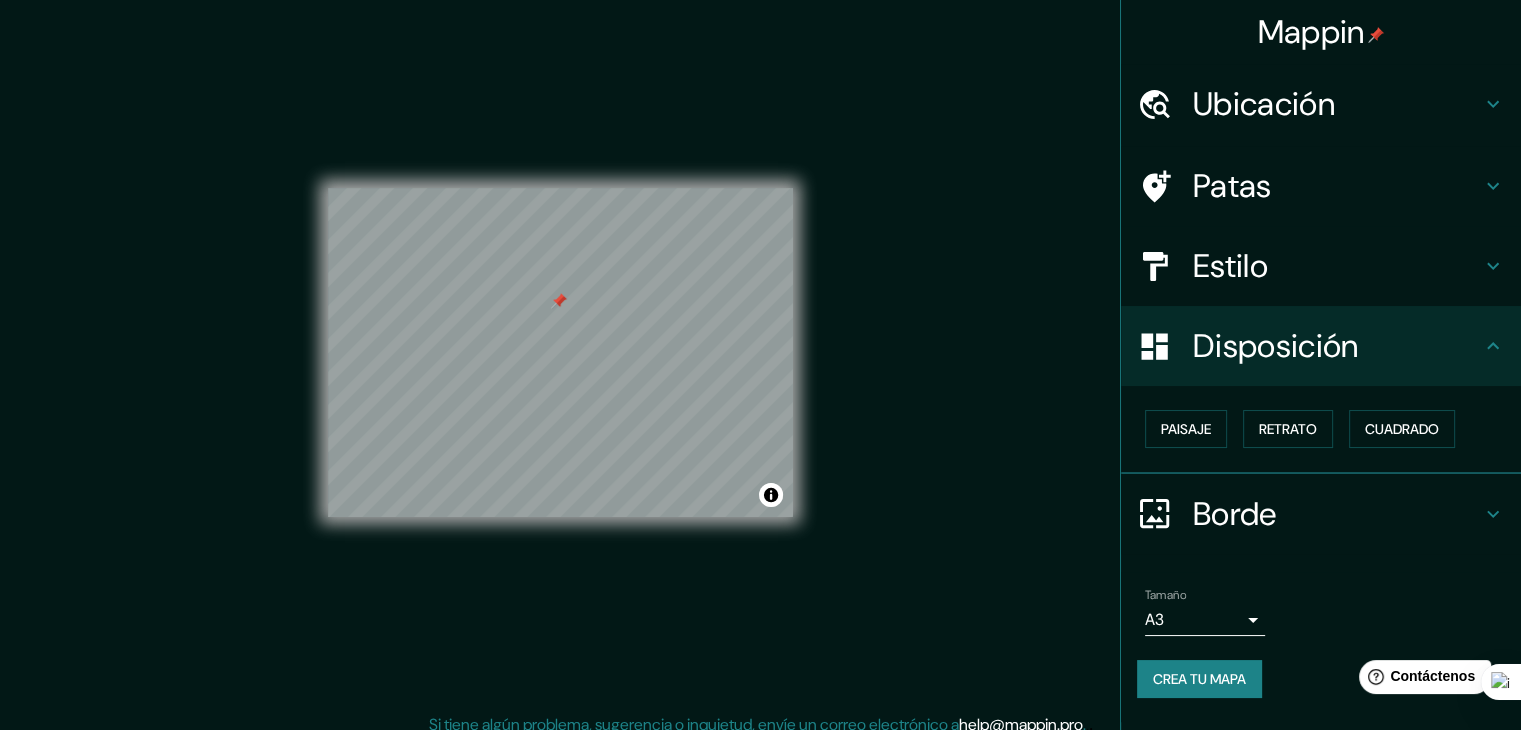 scroll, scrollTop: 0, scrollLeft: 0, axis: both 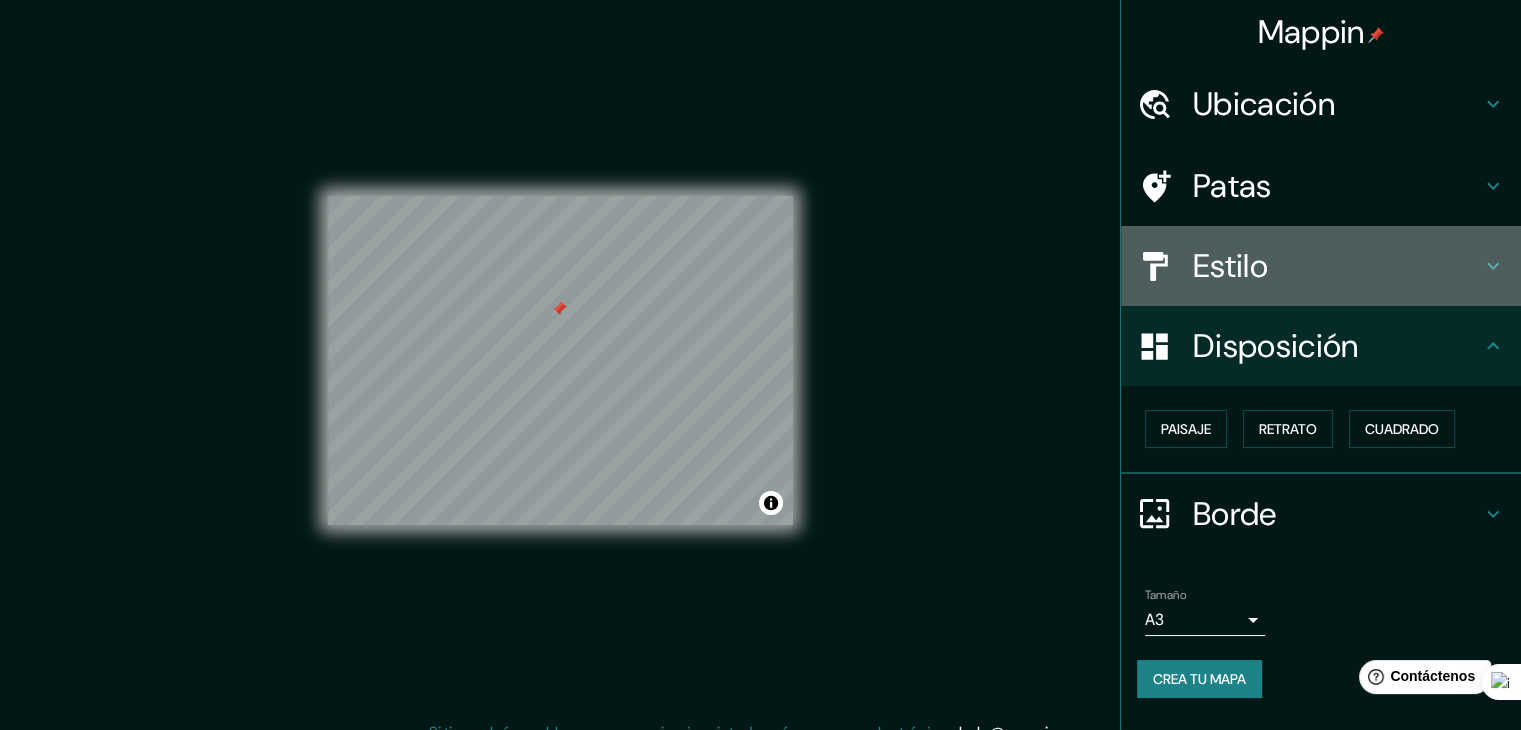 click on "Estilo" at bounding box center (1337, 104) 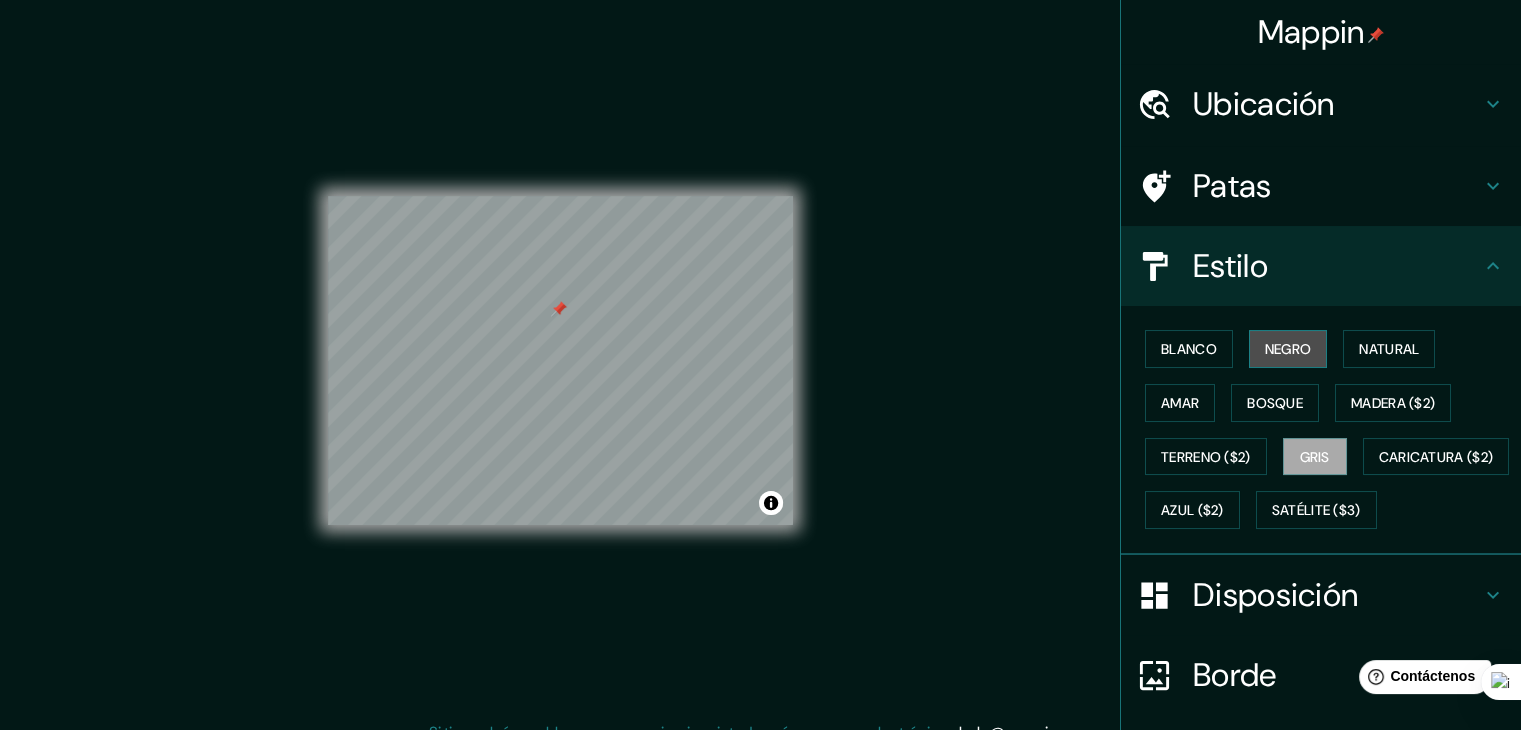 click on "Negro" at bounding box center [1288, 349] 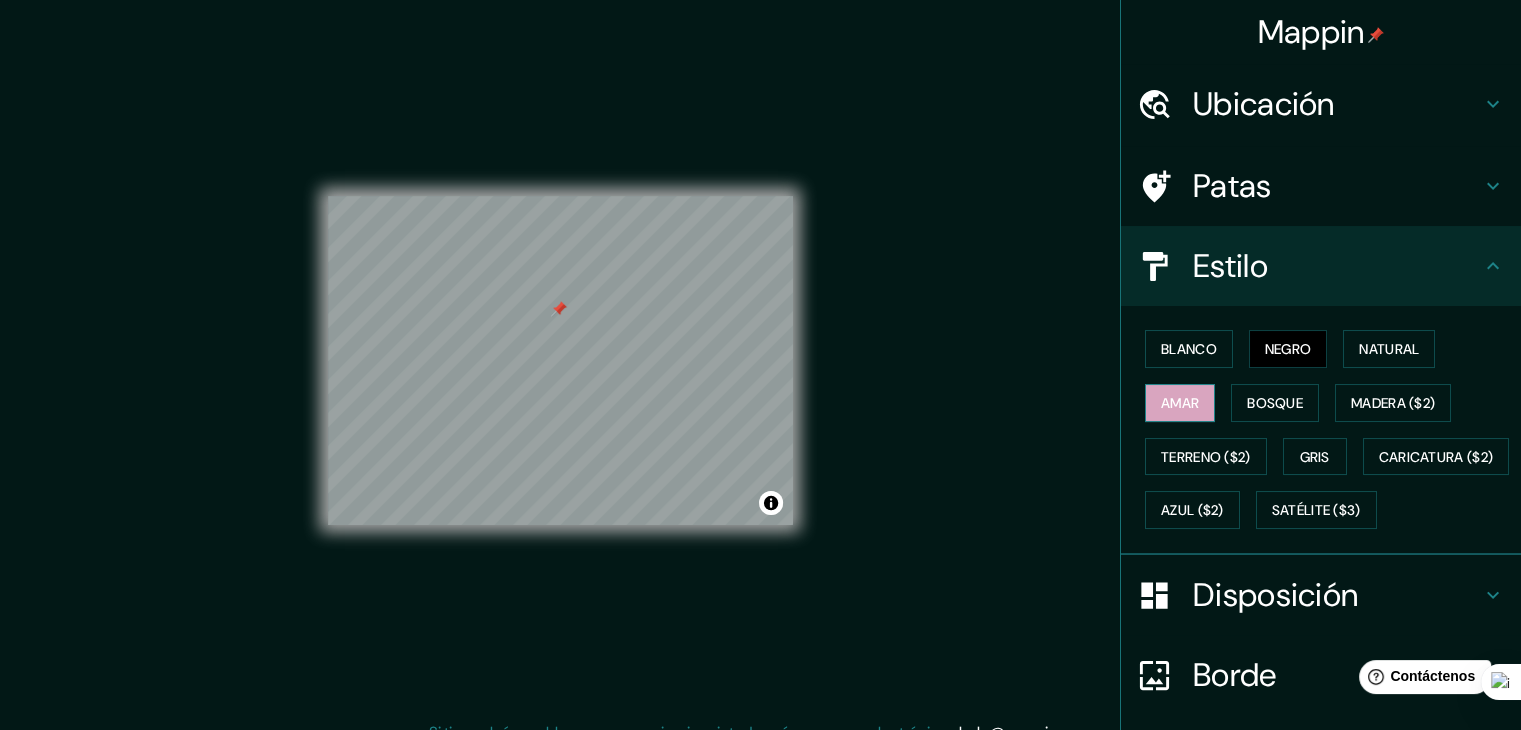 click on "Amar" at bounding box center (1180, 403) 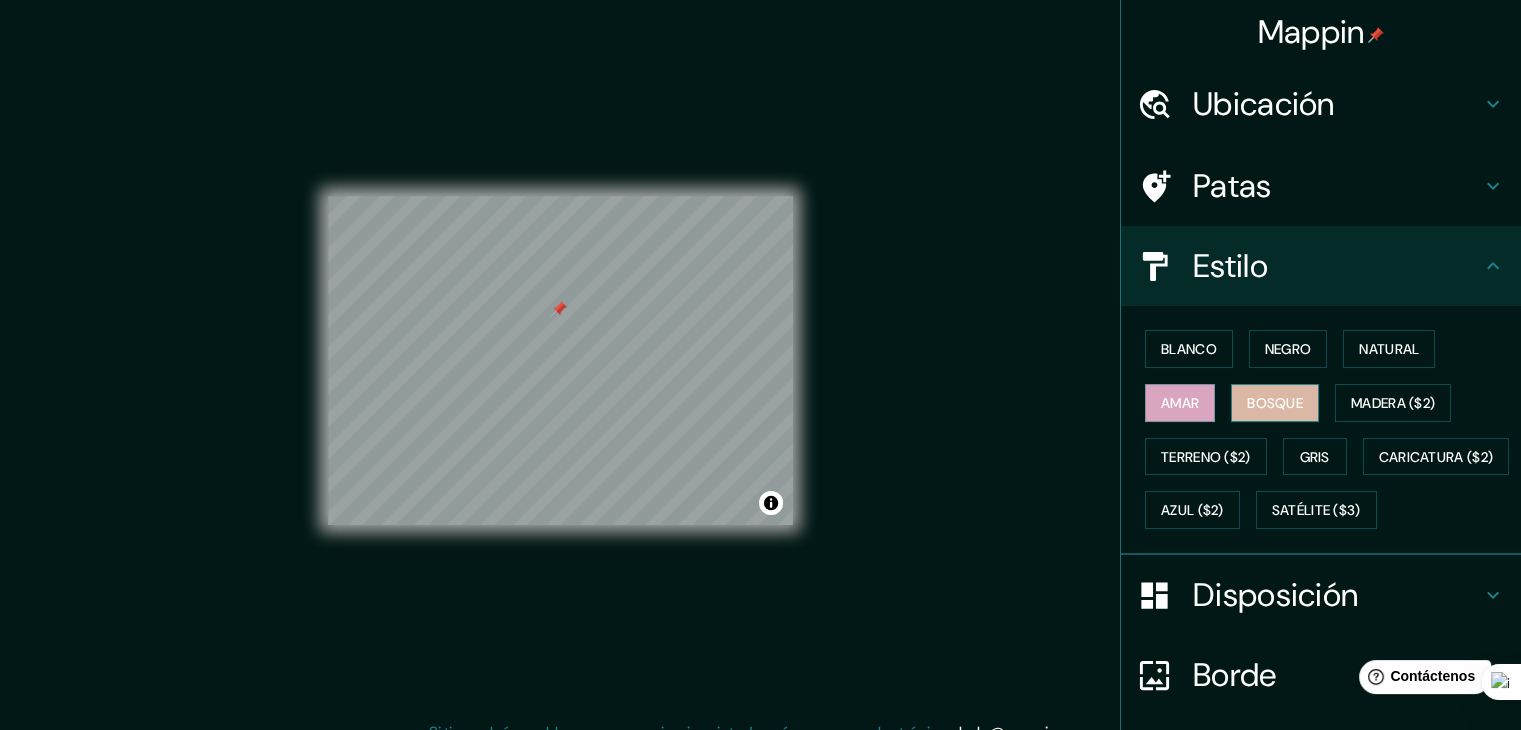 click on "Bosque" at bounding box center (1275, 403) 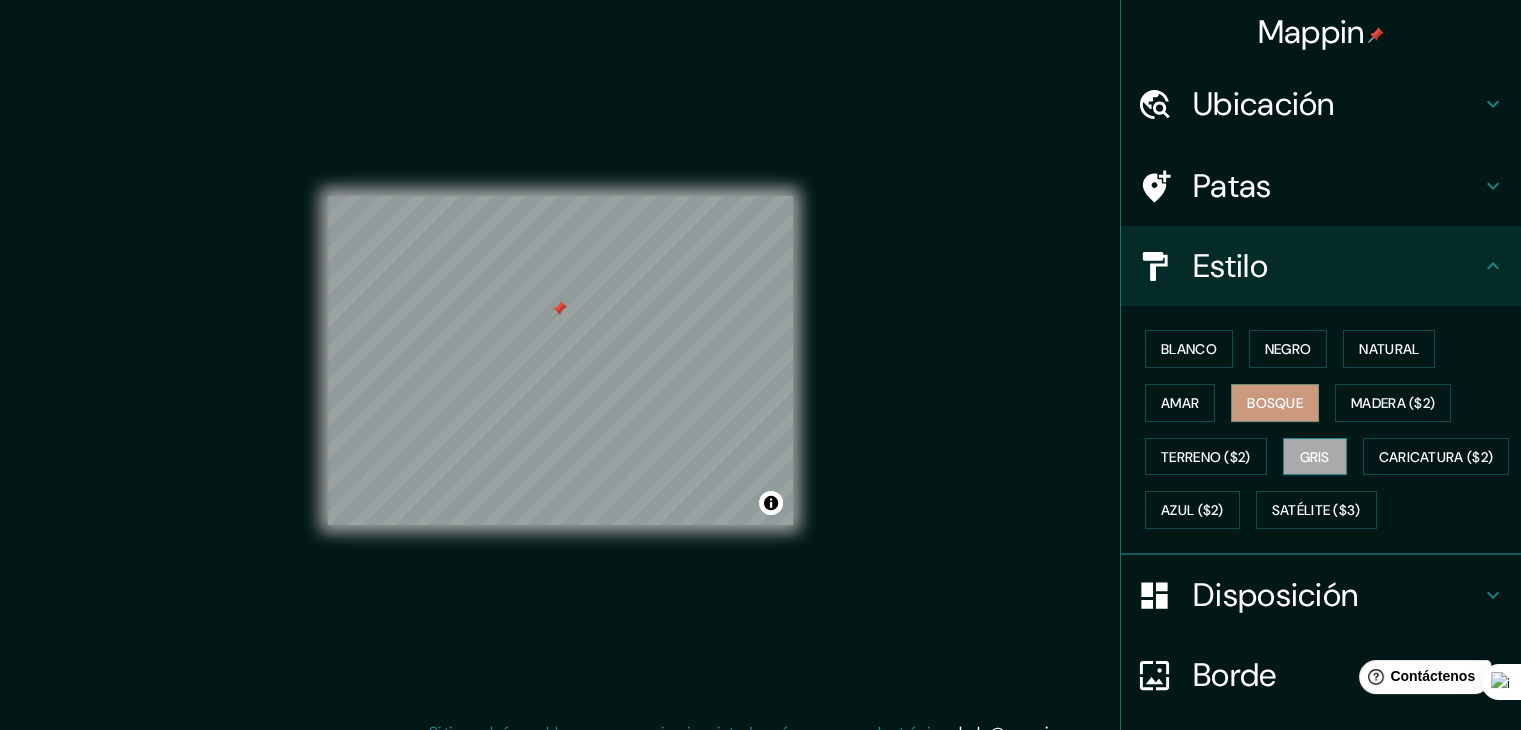 click on "Gris" at bounding box center (1315, 457) 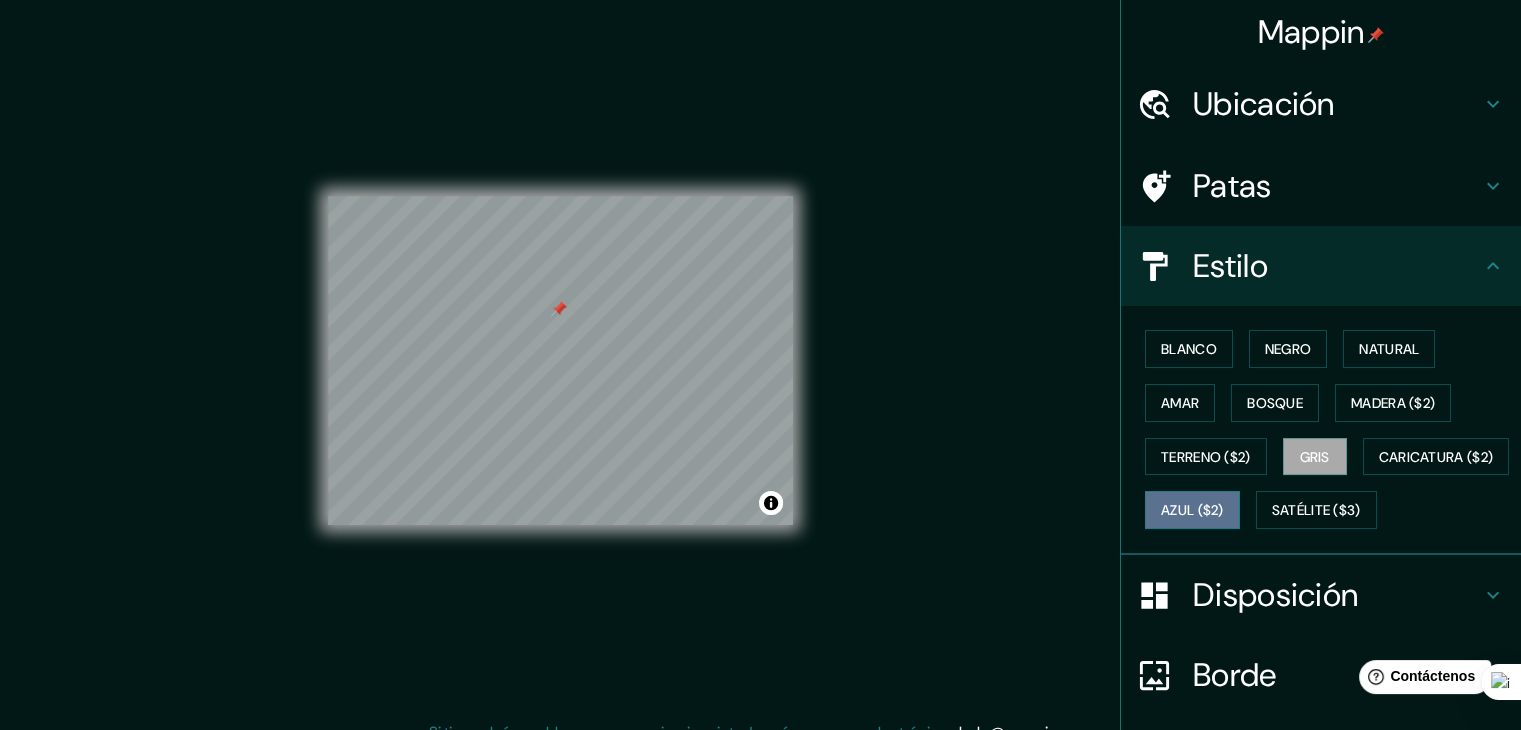 click on "Azul ($2)" at bounding box center (1192, 511) 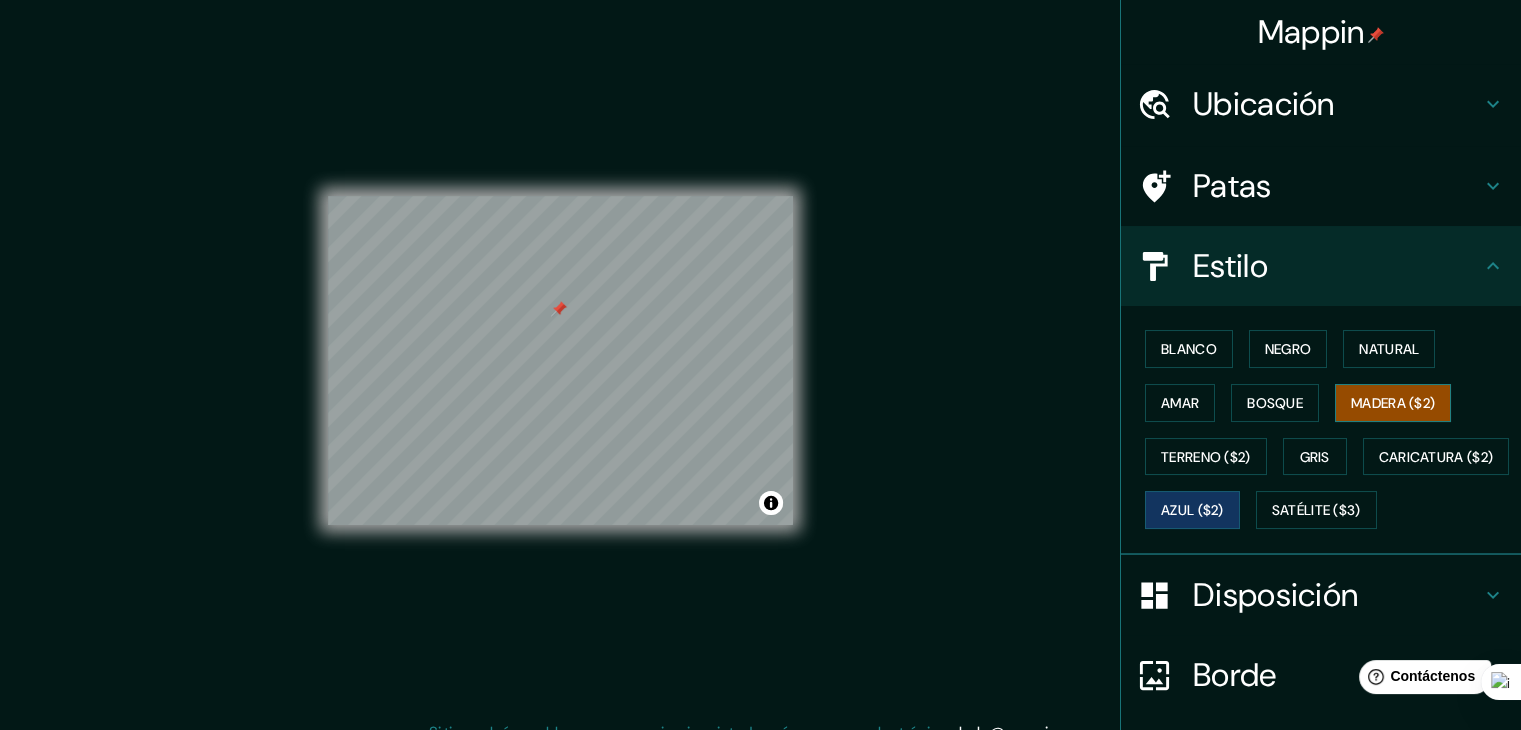 click on "Madera ($2)" at bounding box center (1393, 403) 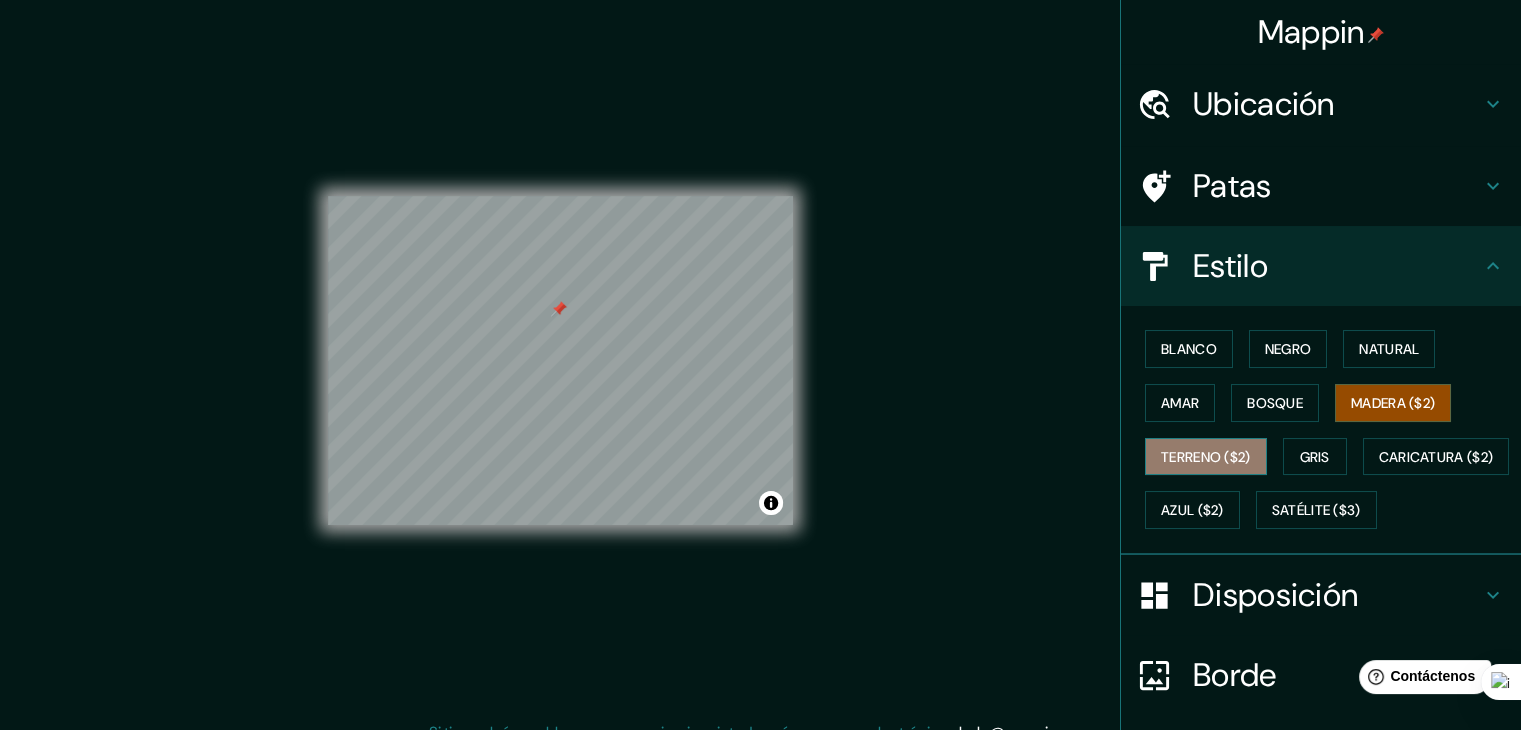 click on "Terreno ($2)" at bounding box center (1206, 457) 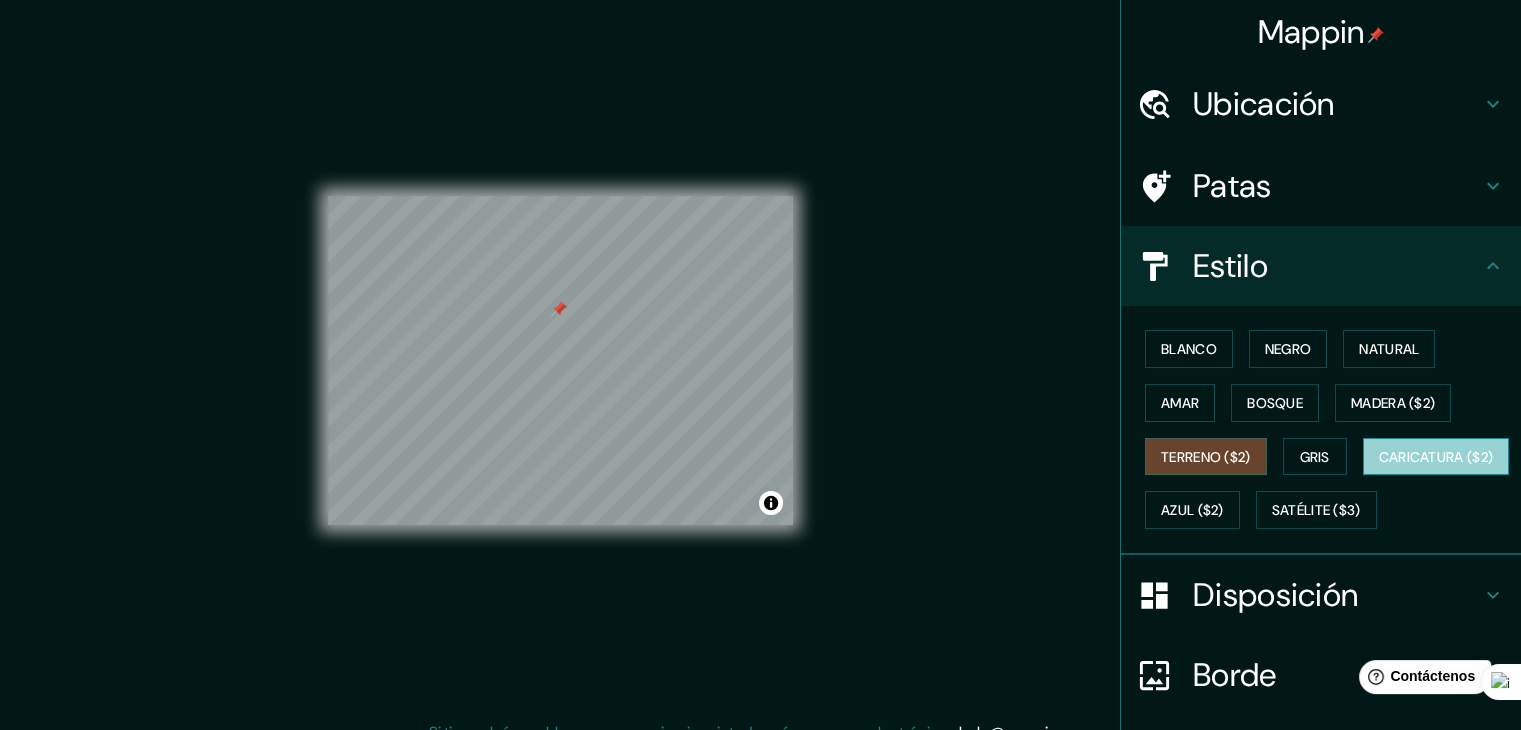 click on "Caricatura ($2)" at bounding box center (1436, 457) 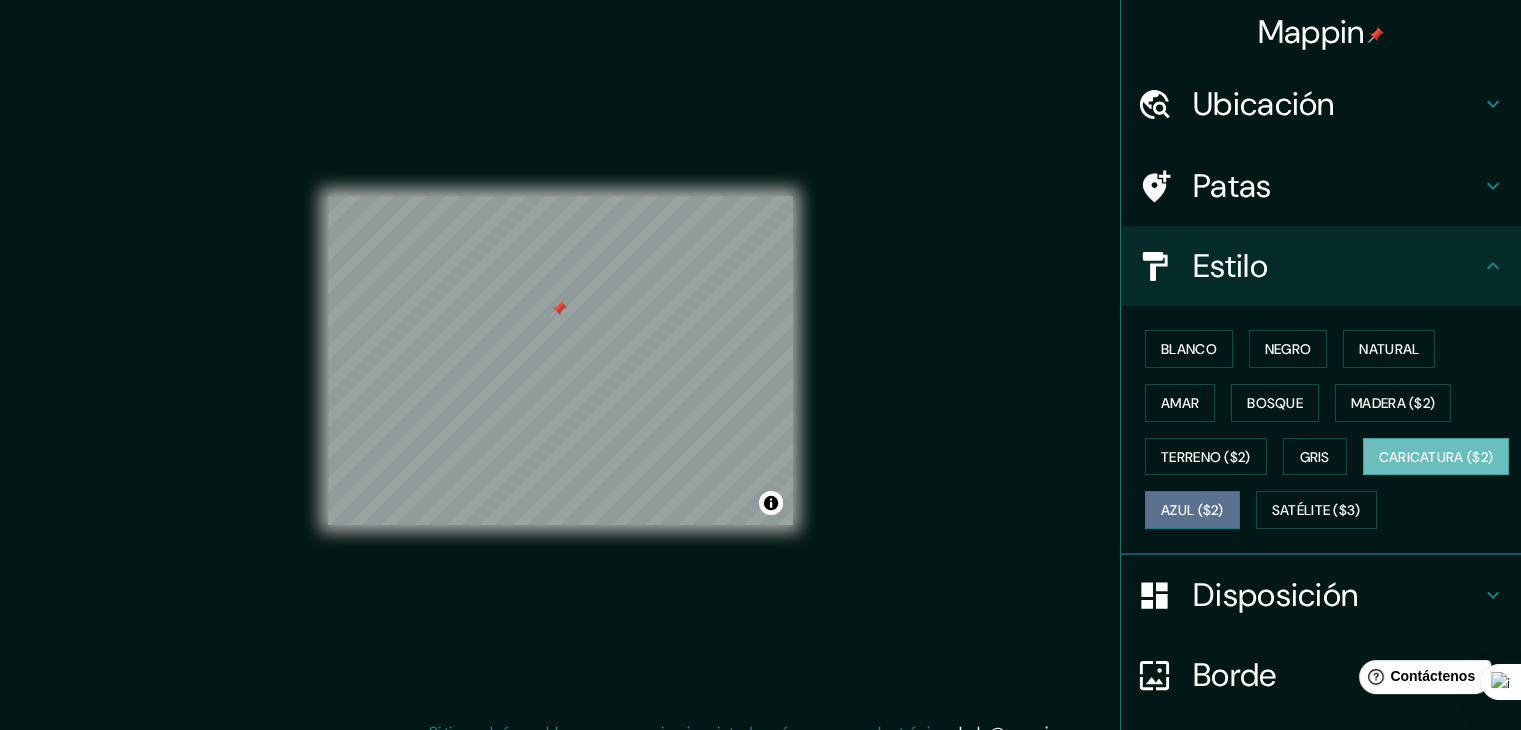 click on "Azul ($2)" at bounding box center (1192, 511) 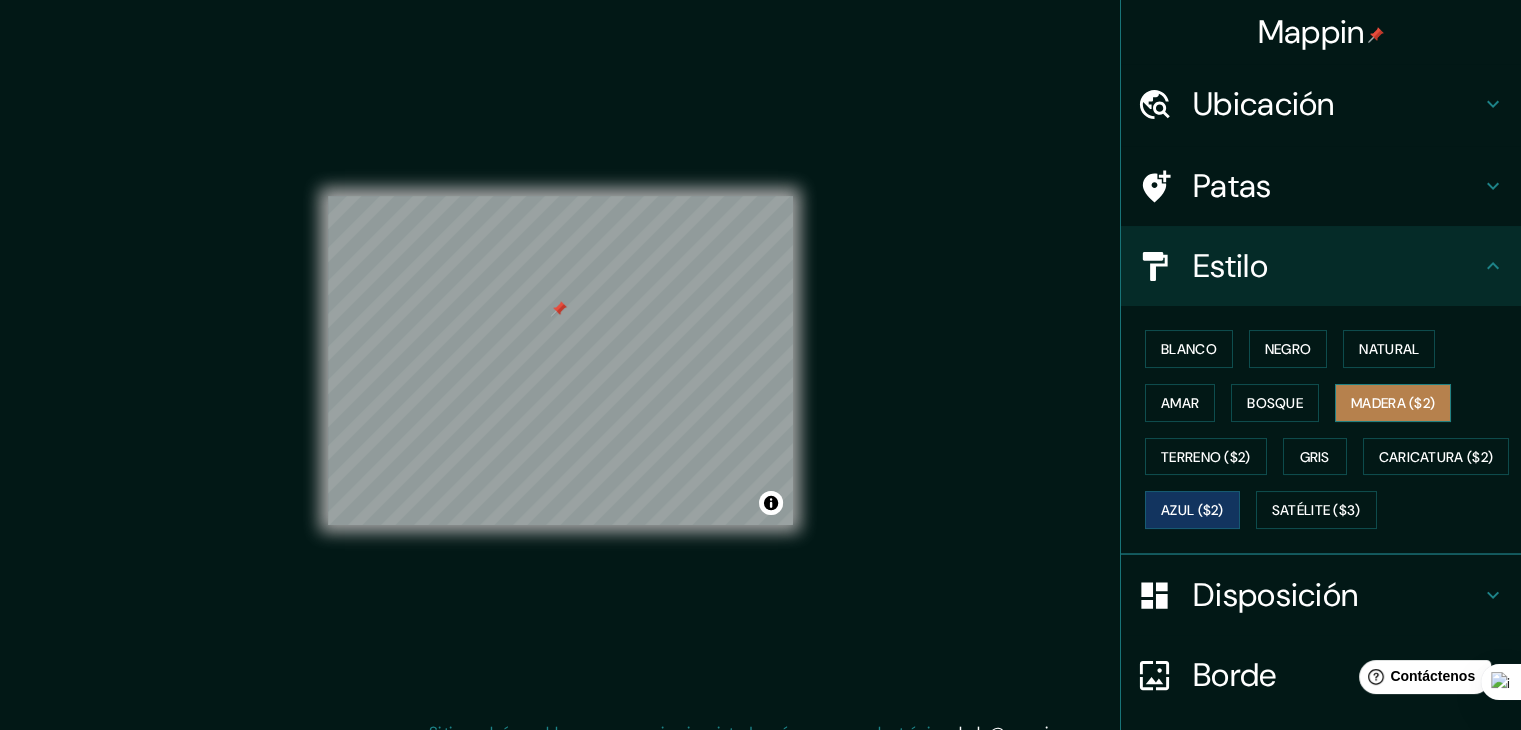 click on "Madera ($2)" at bounding box center [1393, 403] 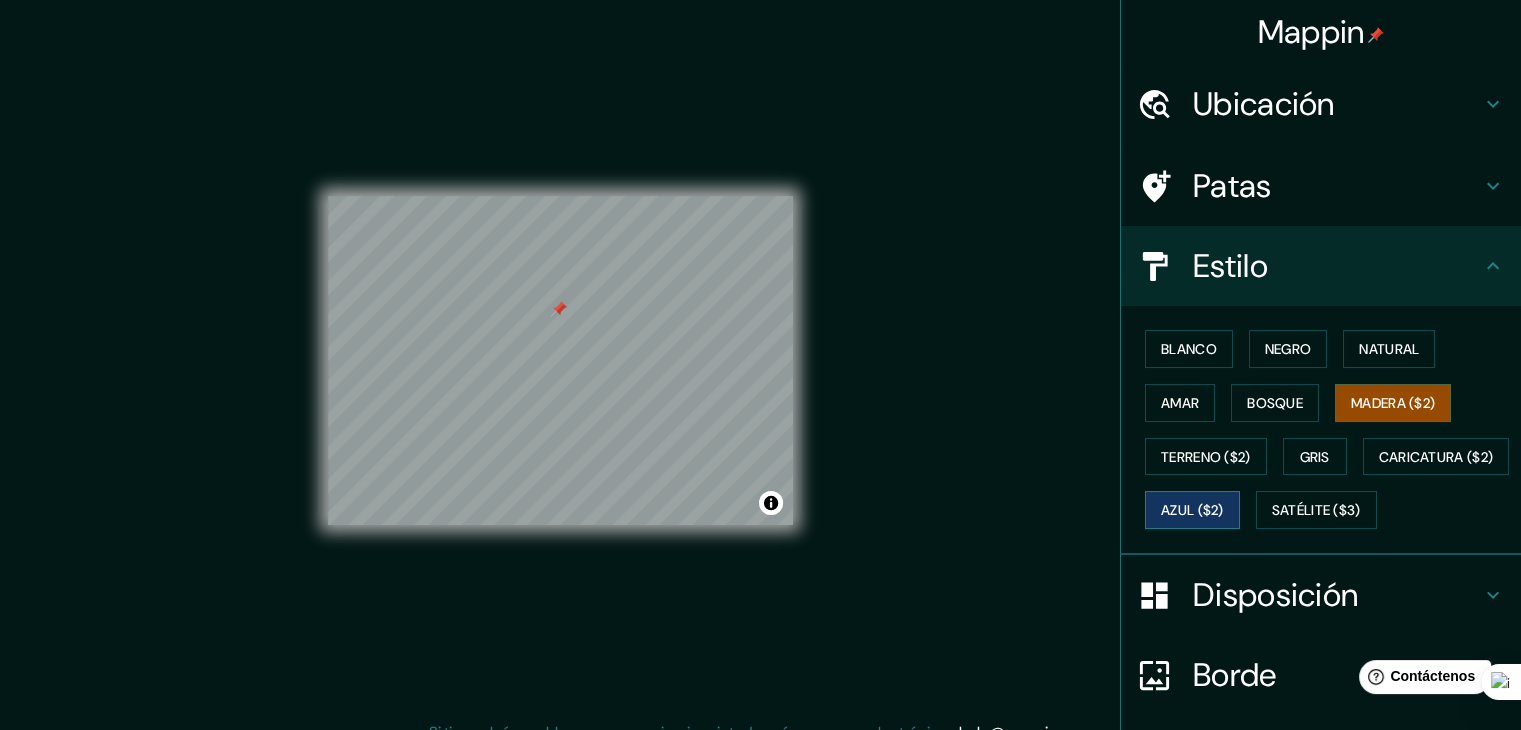 click on "Azul ($2)" at bounding box center [1192, 511] 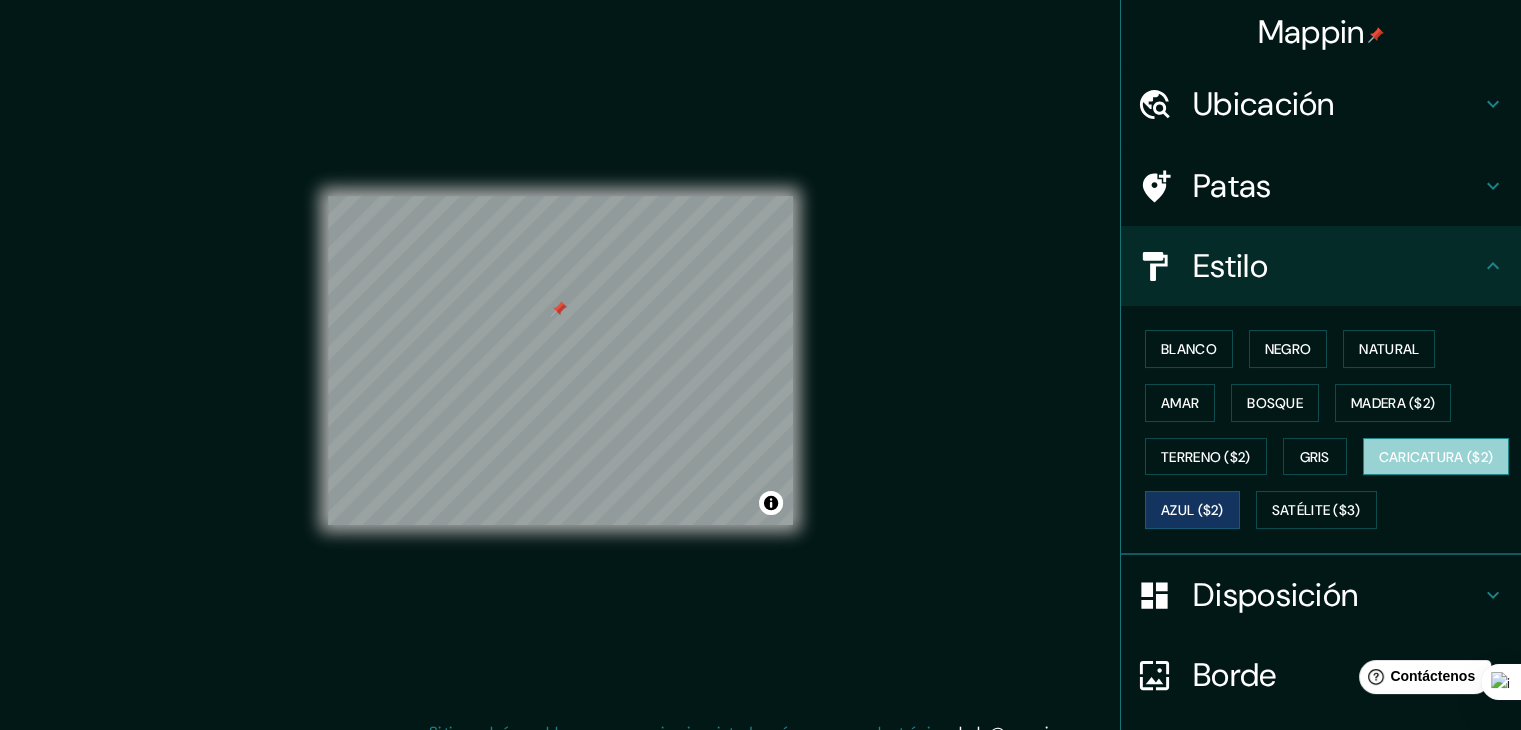 click on "Caricatura ($2)" at bounding box center [1436, 457] 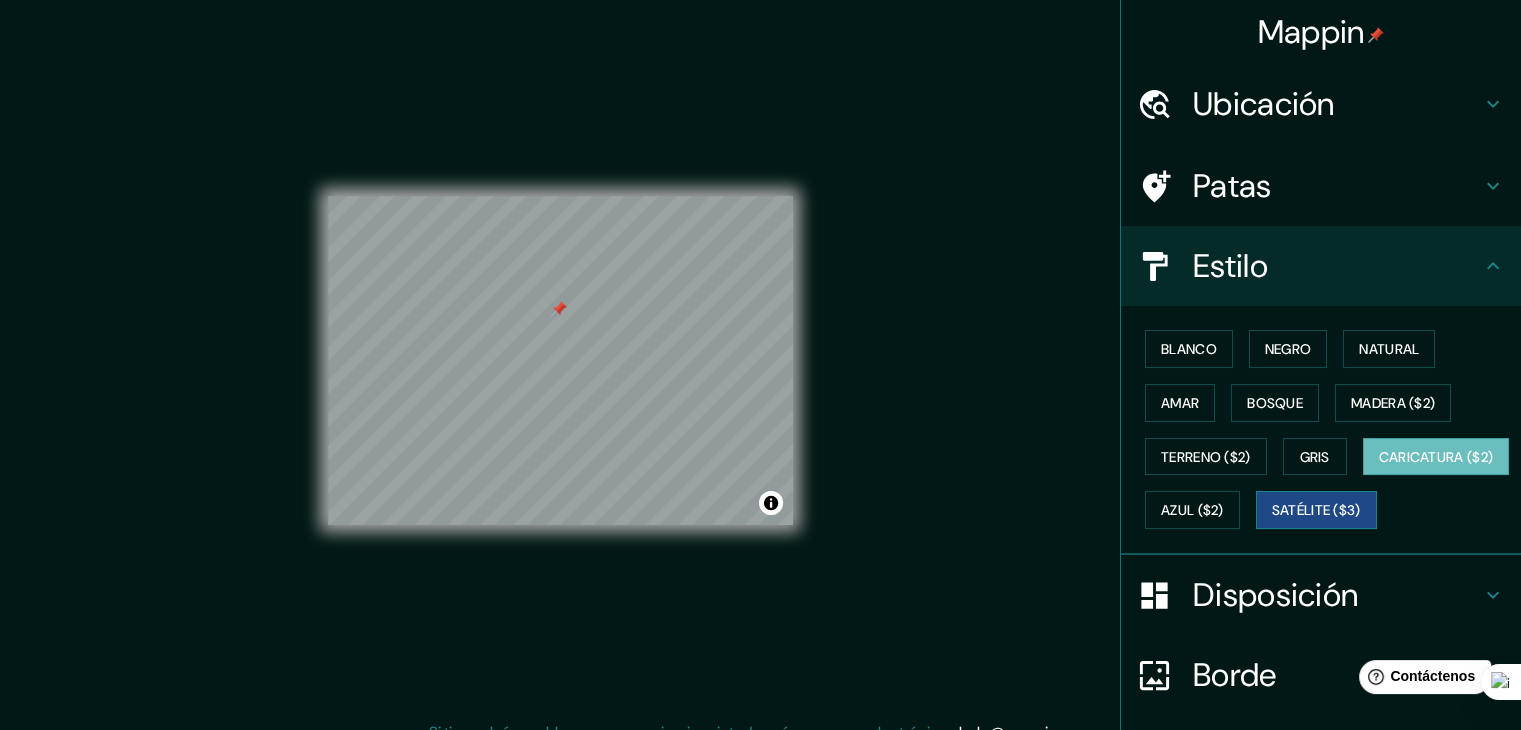 click on "Satélite ($3)" at bounding box center (1316, 511) 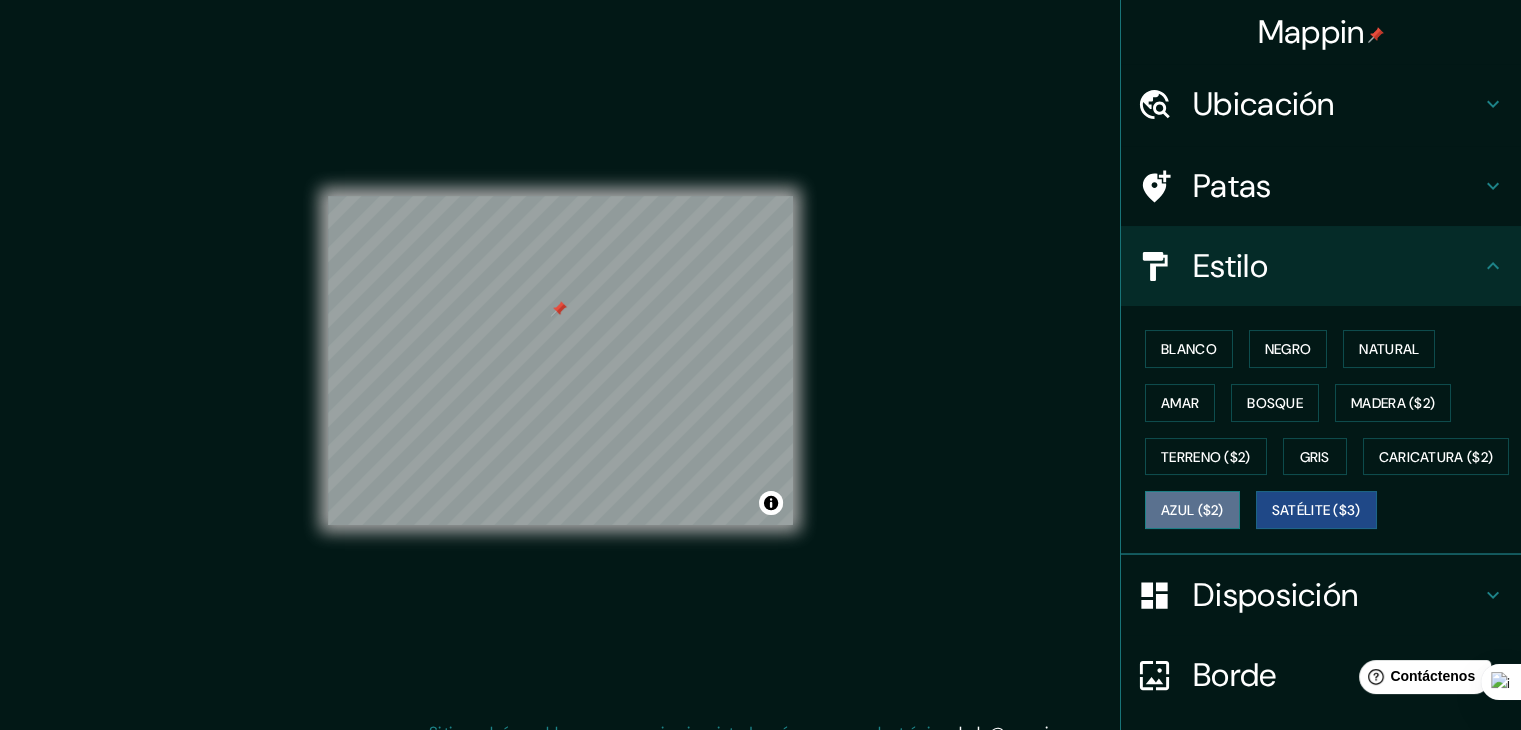 click on "Azul ($2)" at bounding box center (1192, 511) 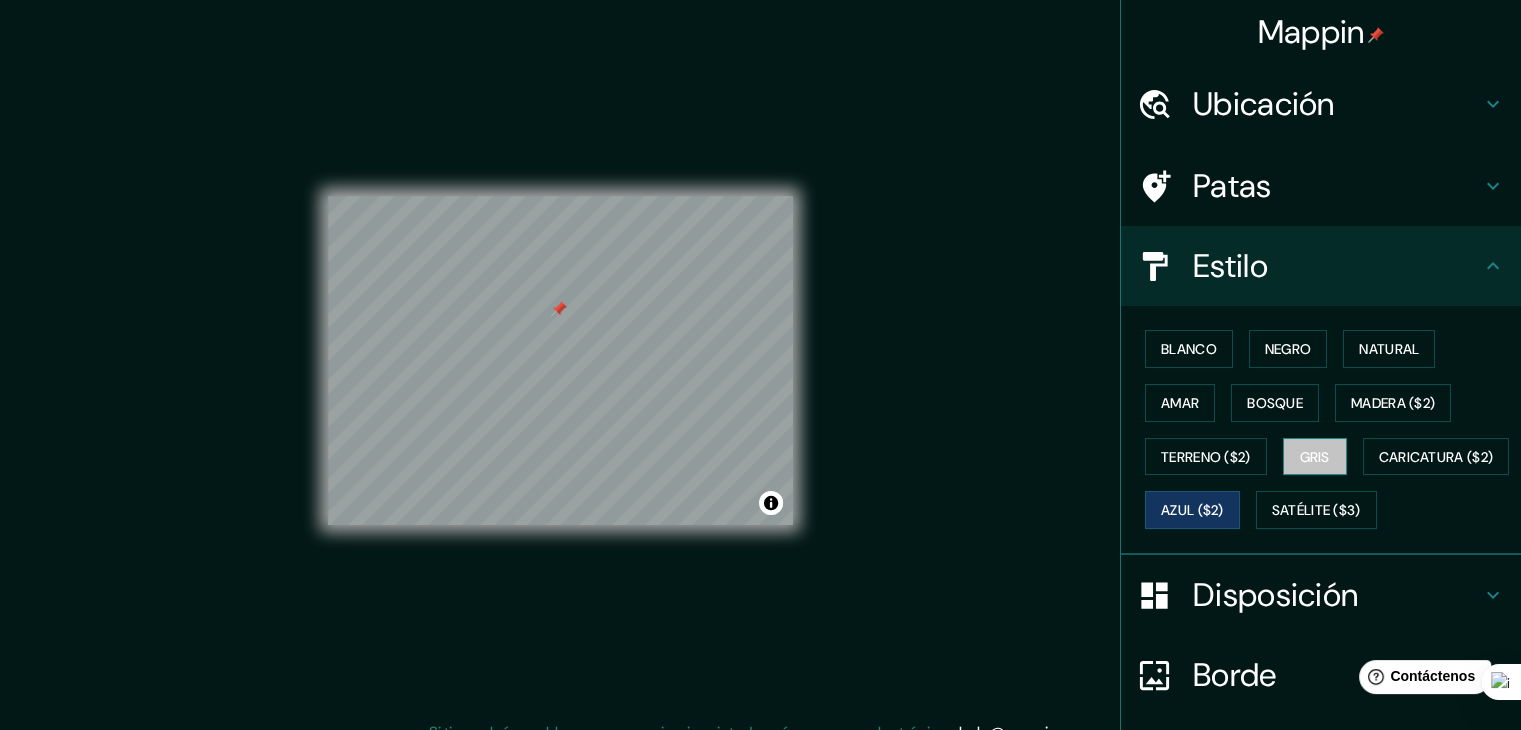 click on "Gris" at bounding box center [1315, 457] 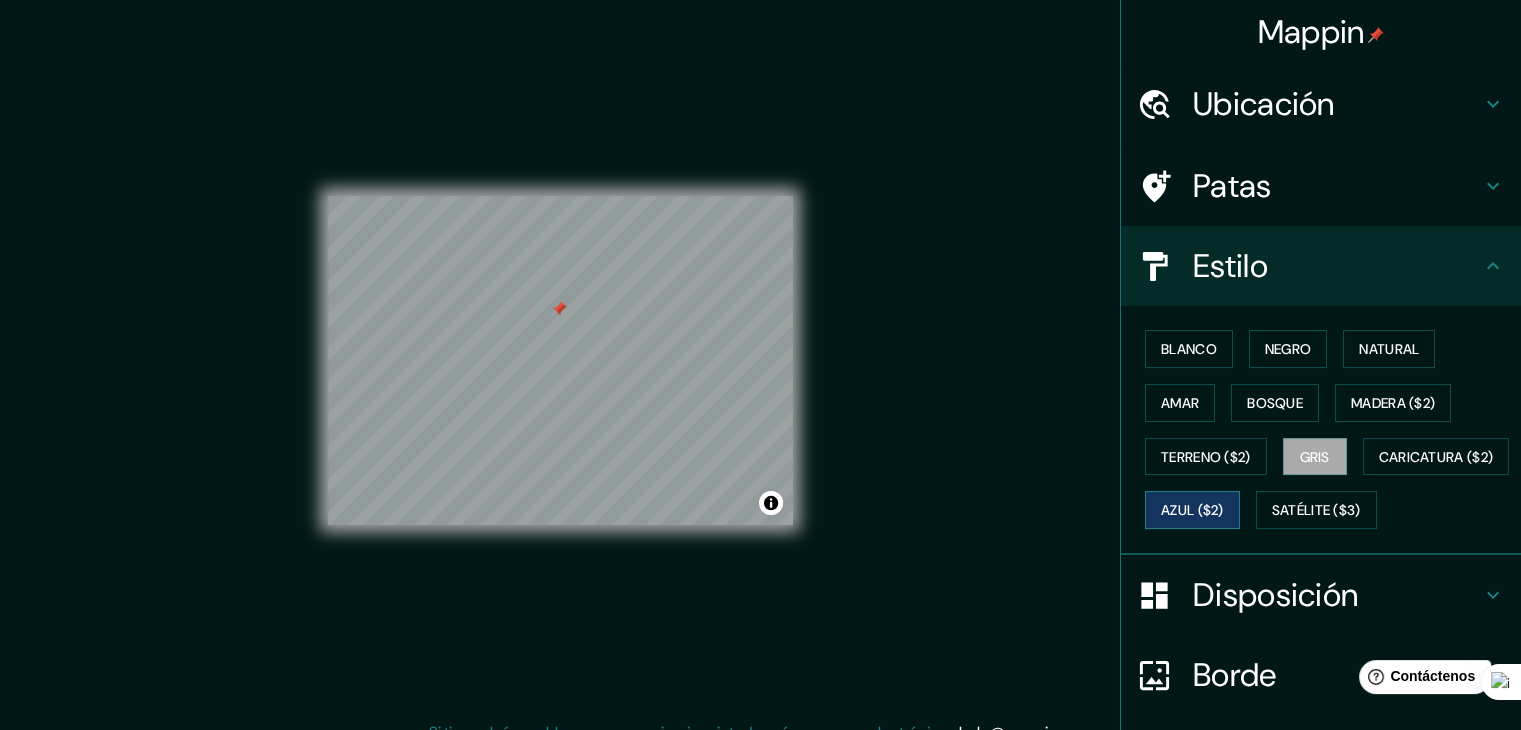 click on "Azul ($2)" at bounding box center (1192, 511) 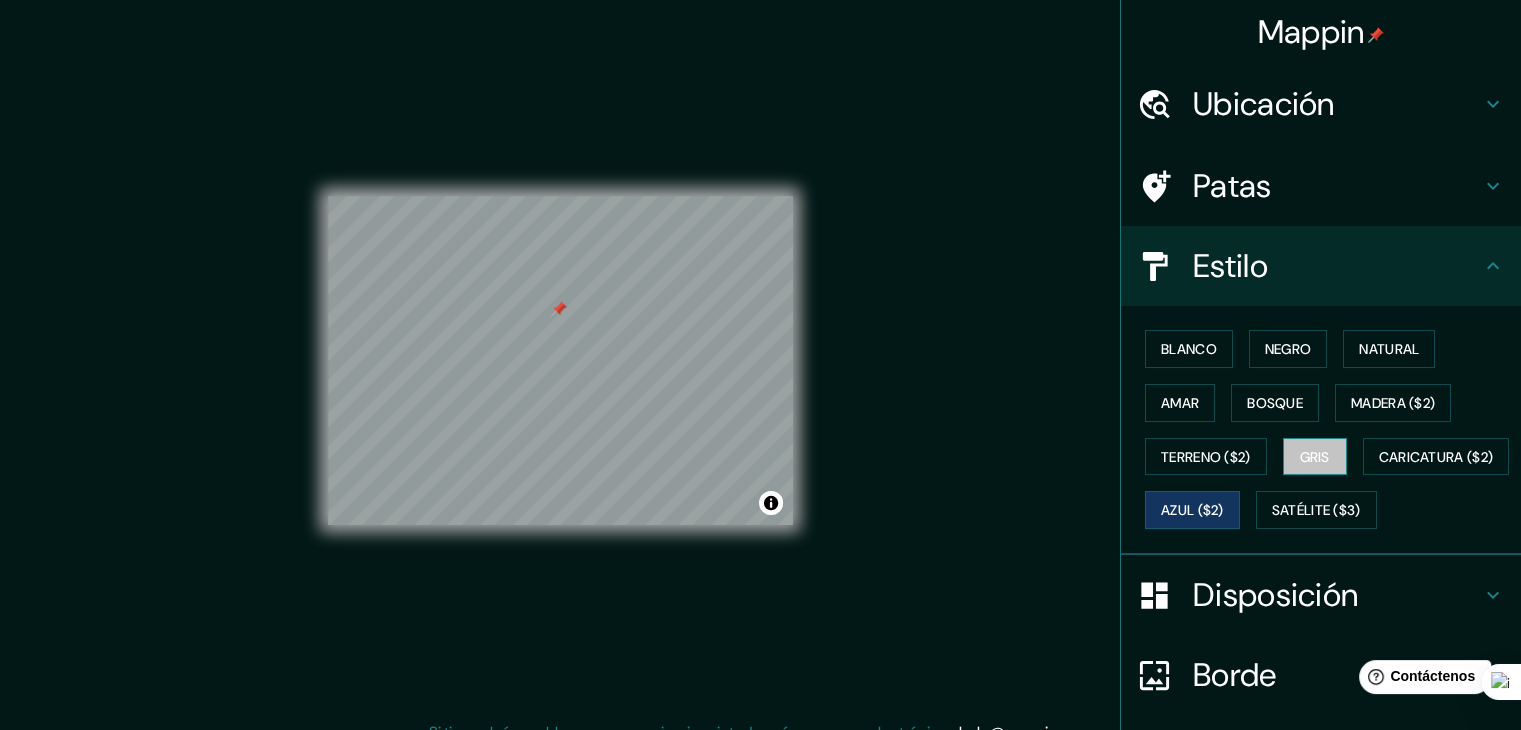 click on "Gris" at bounding box center (1315, 457) 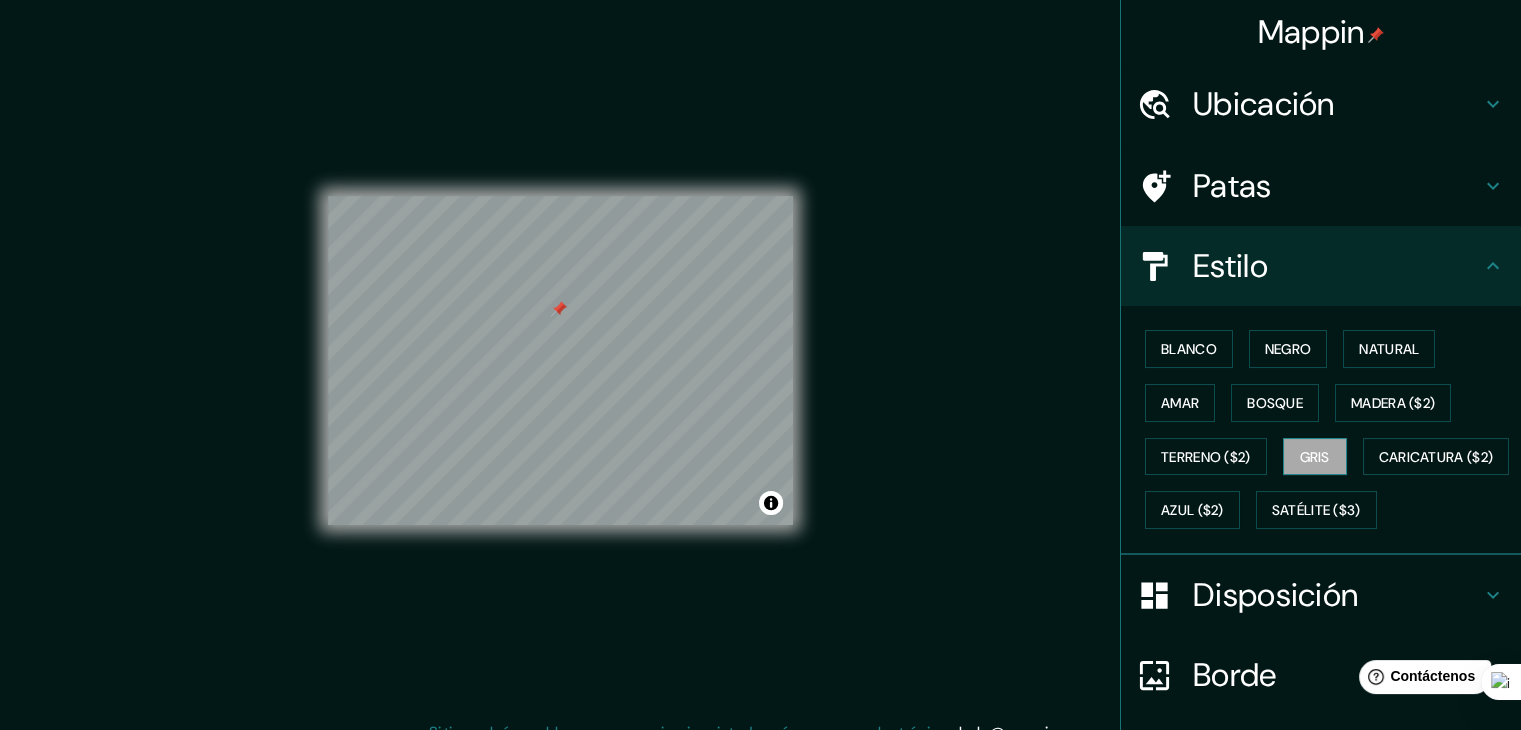 type 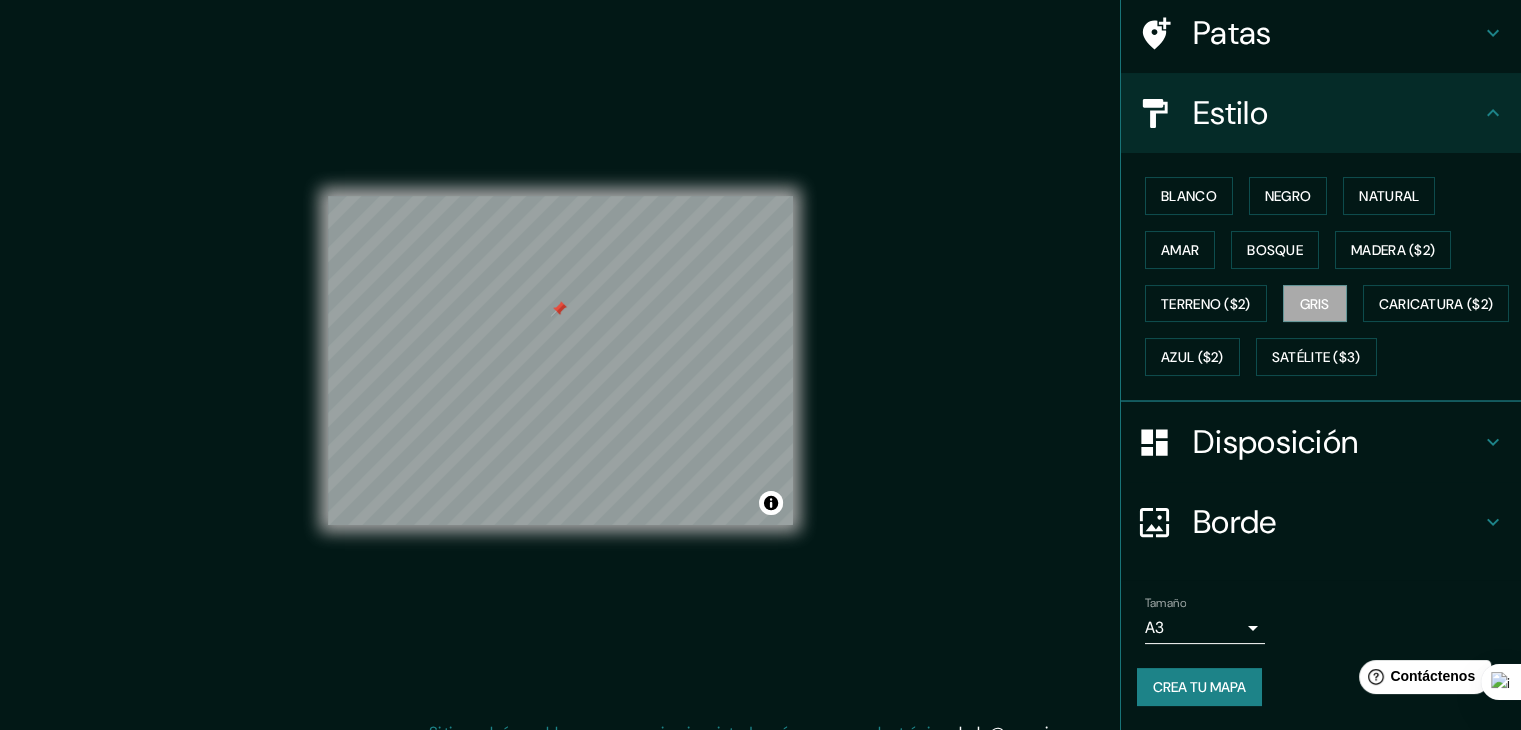 scroll, scrollTop: 202, scrollLeft: 0, axis: vertical 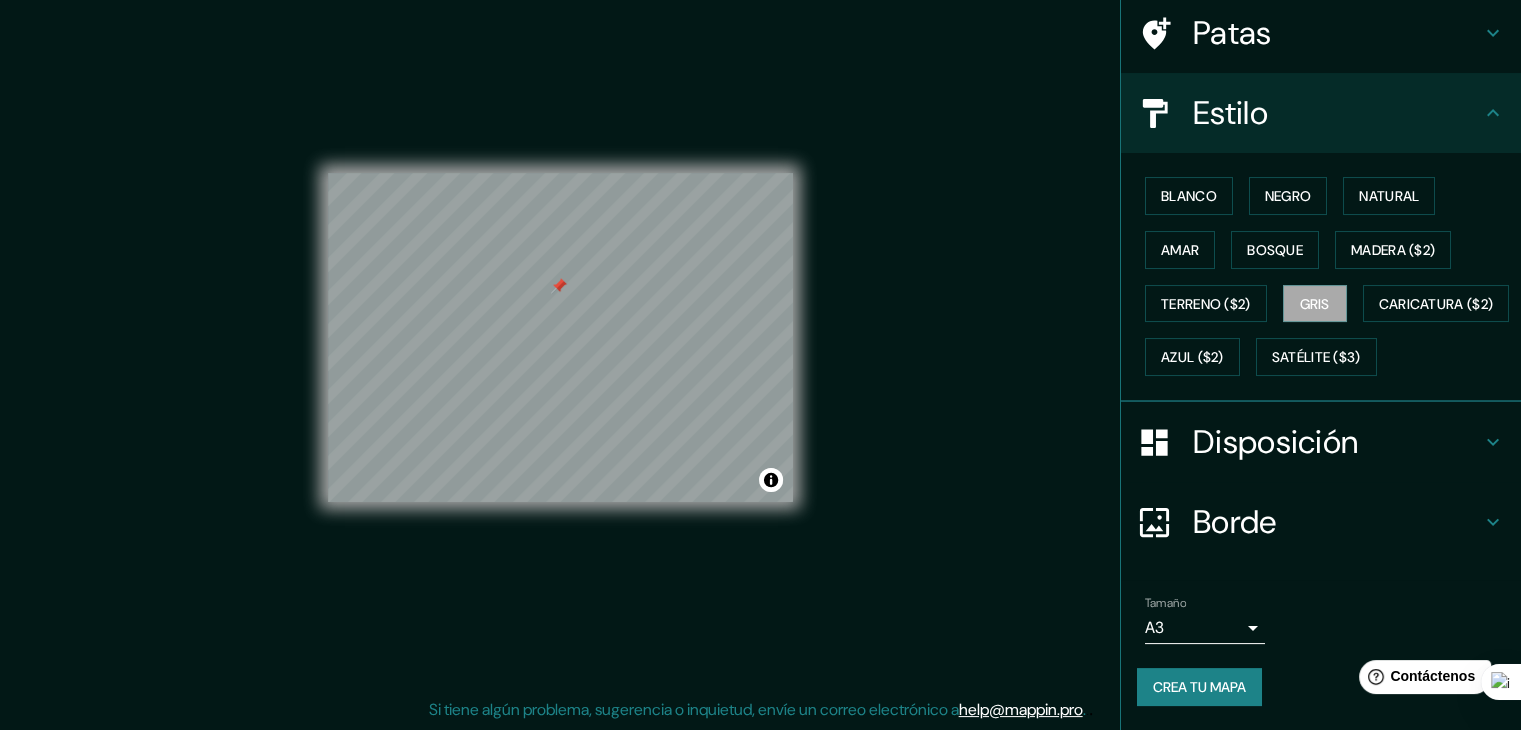 click on "Crea tu mapa" at bounding box center [1199, 687] 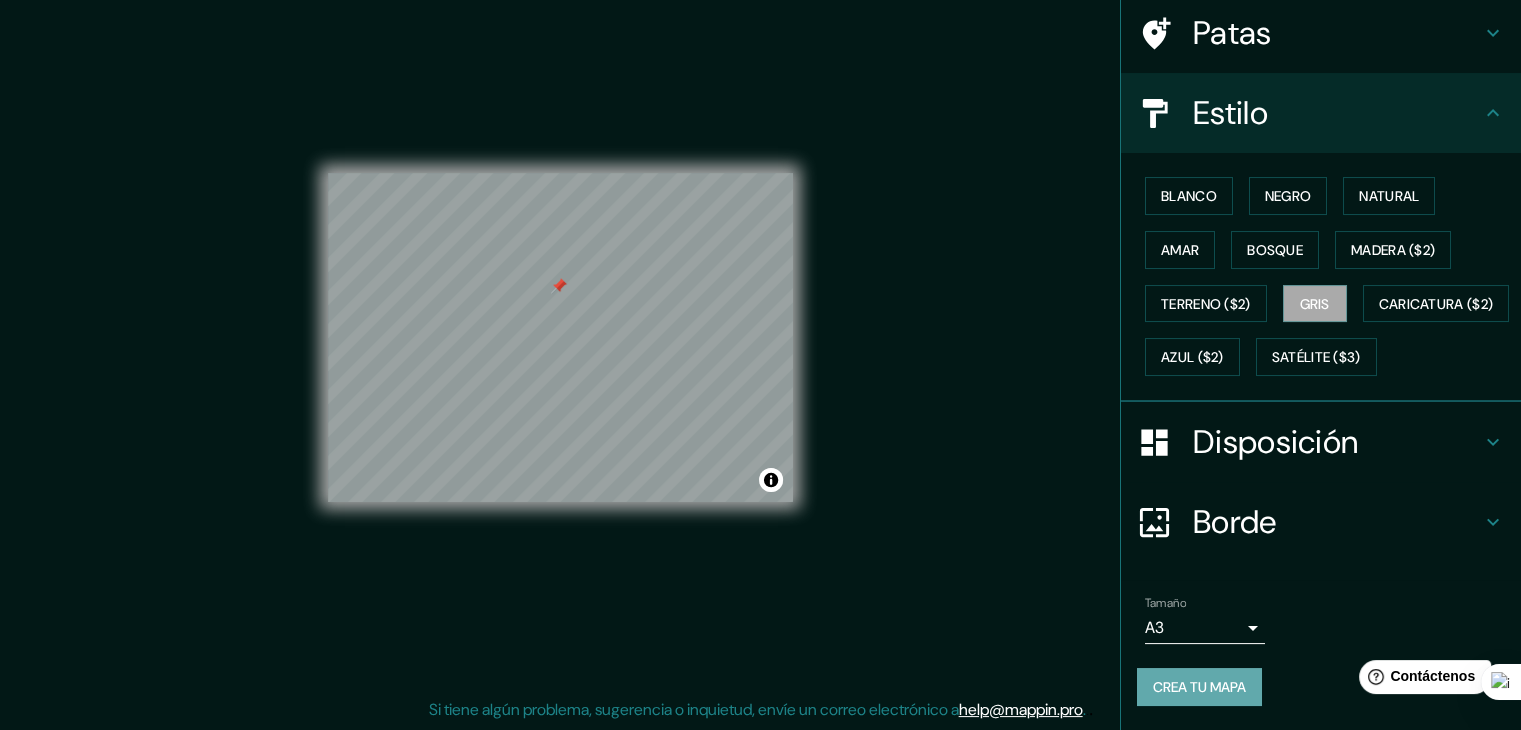 click on "Crea tu mapa" at bounding box center [1199, 687] 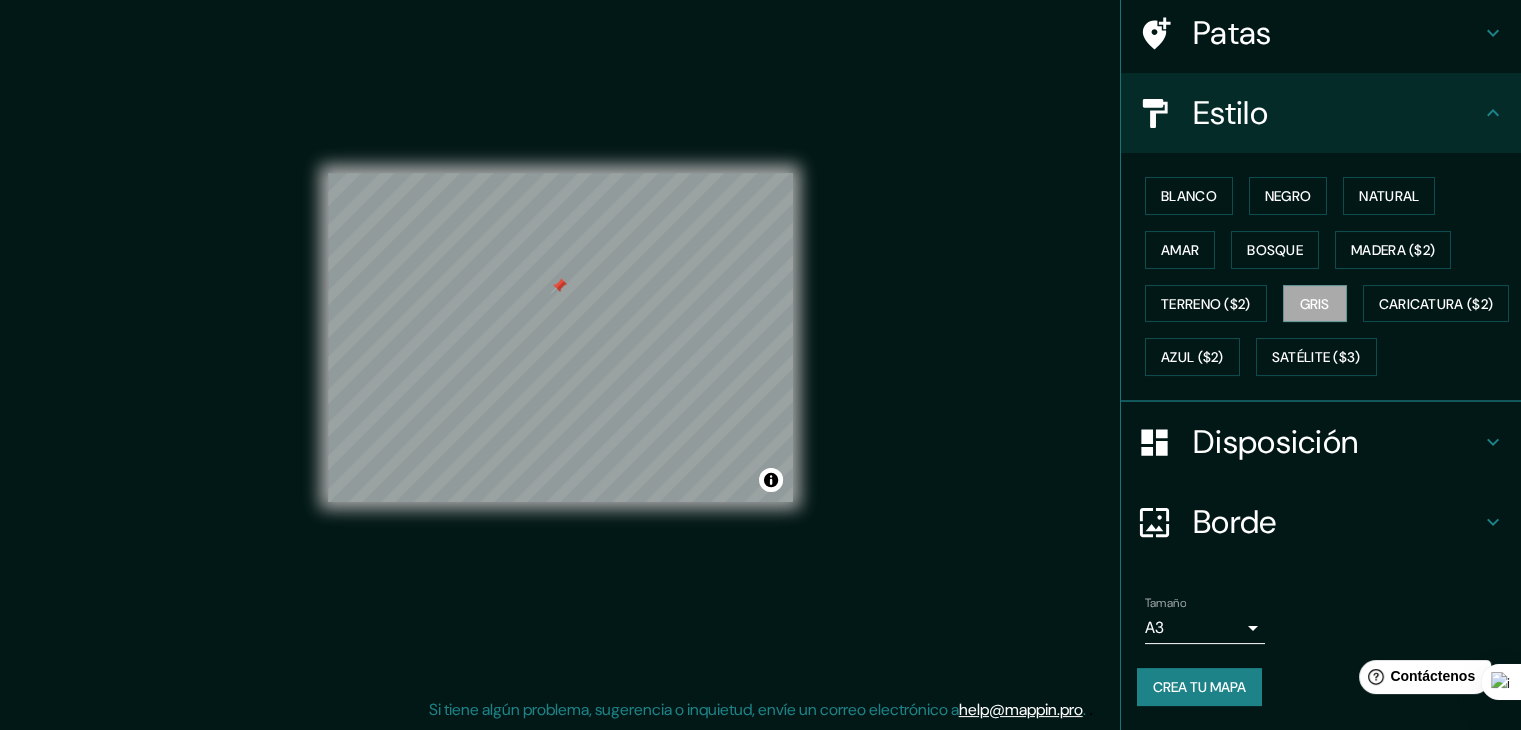 click on "Borde" at bounding box center [1321, 522] 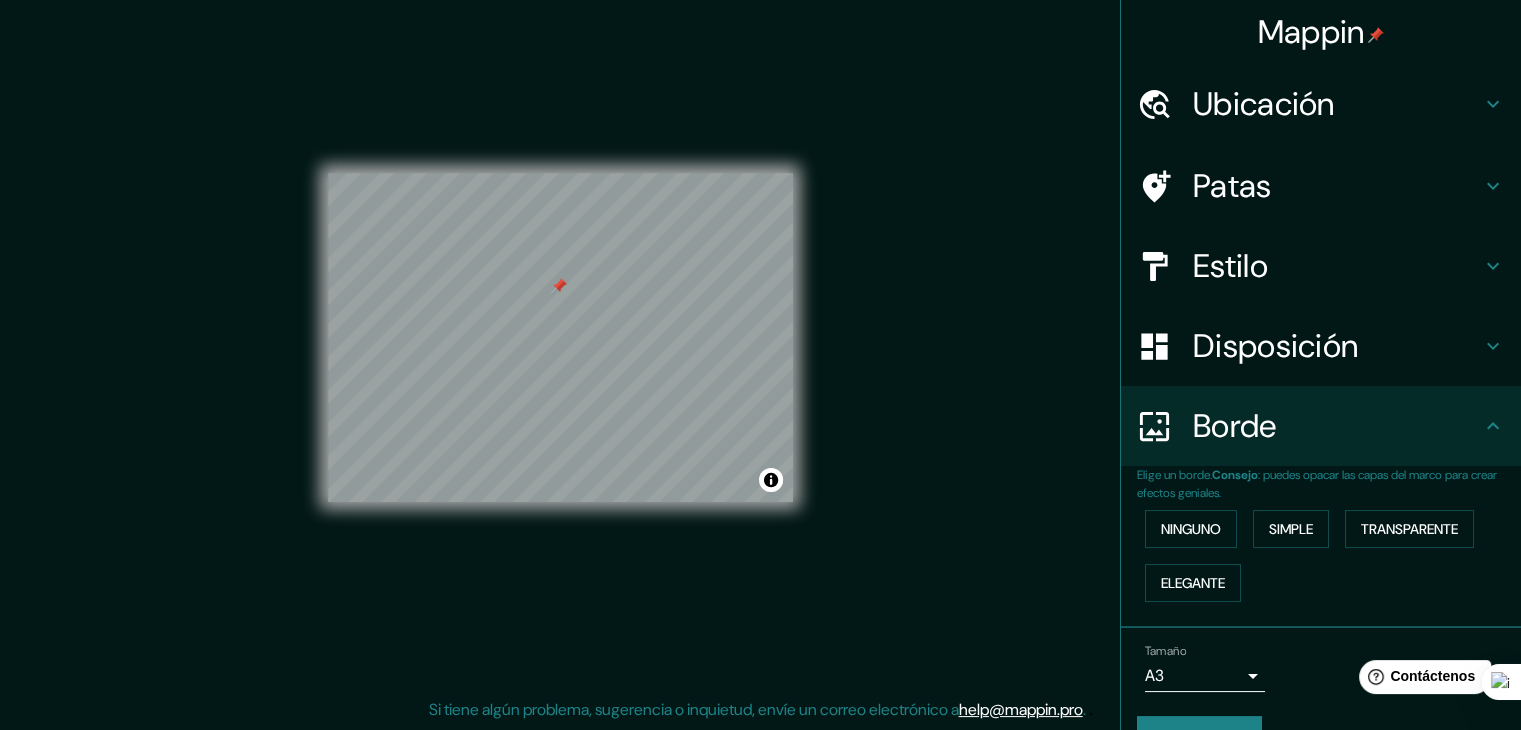 scroll, scrollTop: 45, scrollLeft: 0, axis: vertical 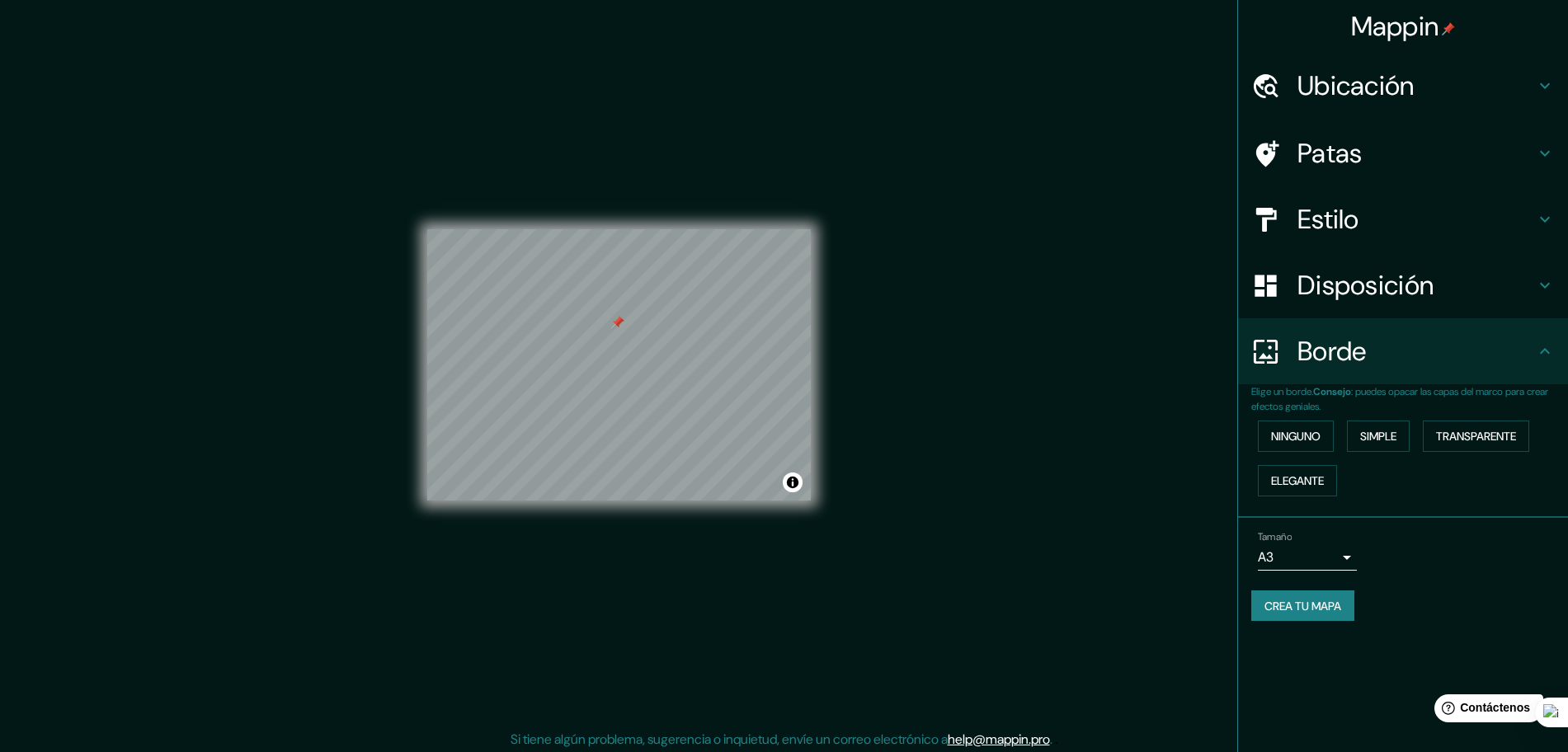 click on "Crea tu mapa" at bounding box center (1302, 606) 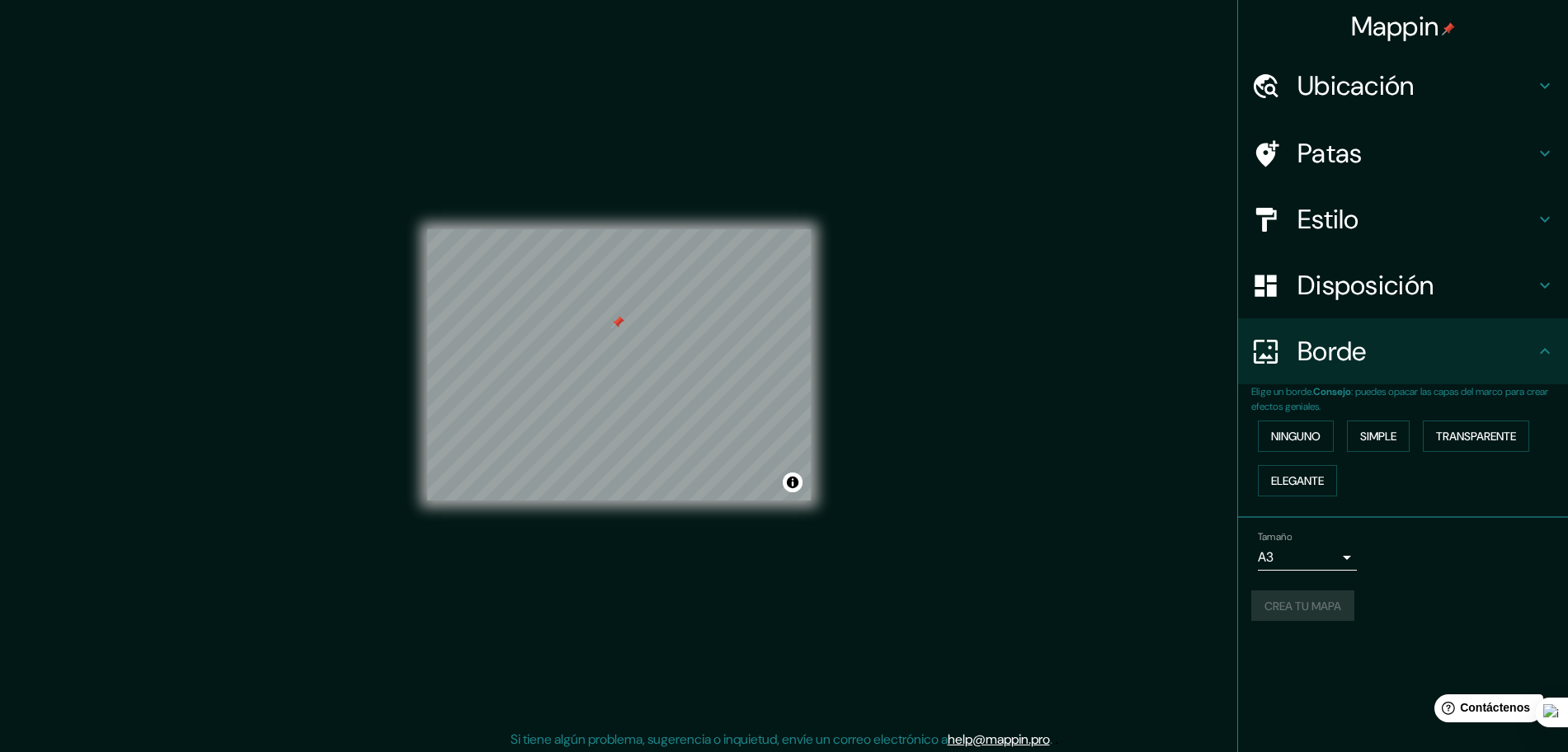 click on "Crea tu mapa" at bounding box center [1403, 606] 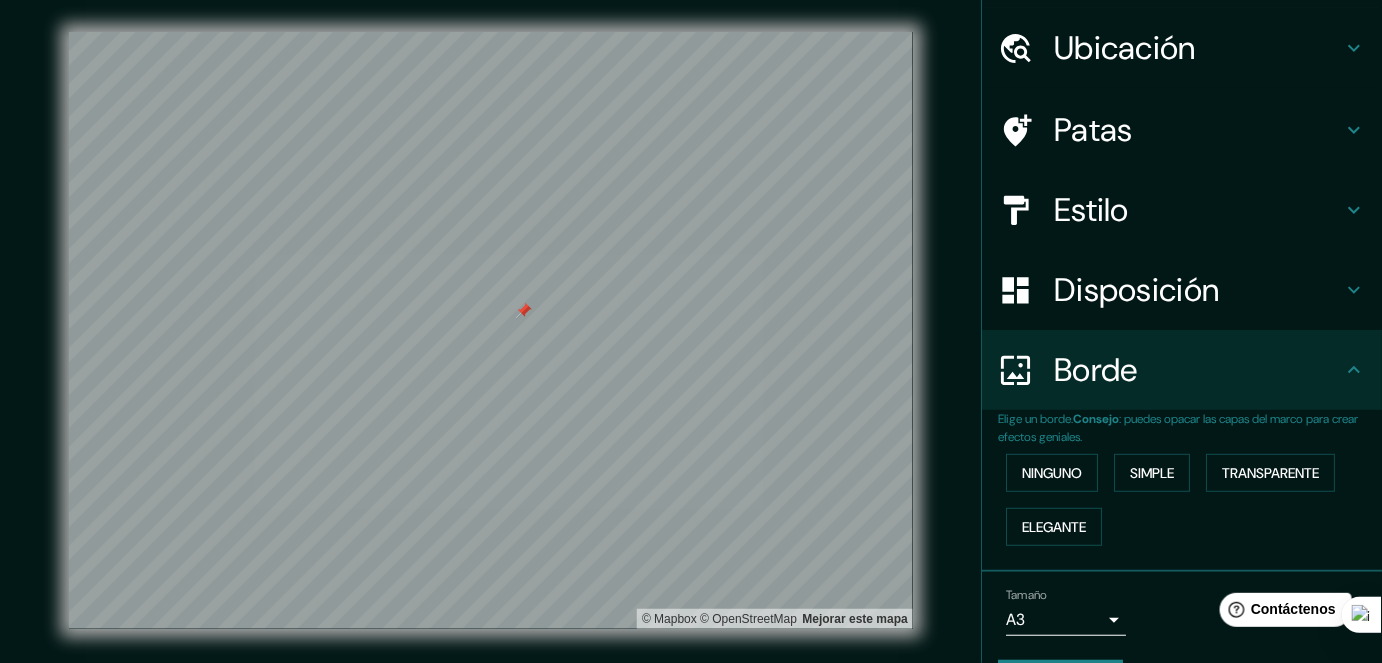 scroll, scrollTop: 110, scrollLeft: 0, axis: vertical 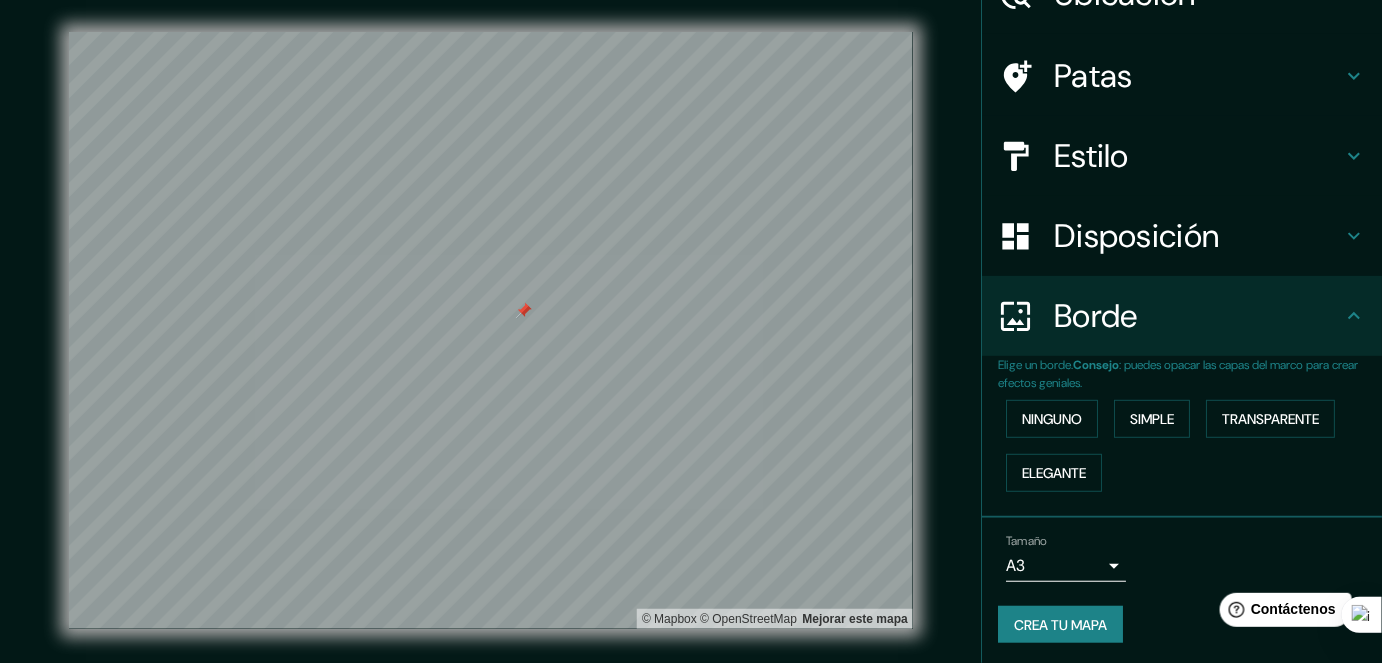click on "Crea tu mapa" at bounding box center [1060, 625] 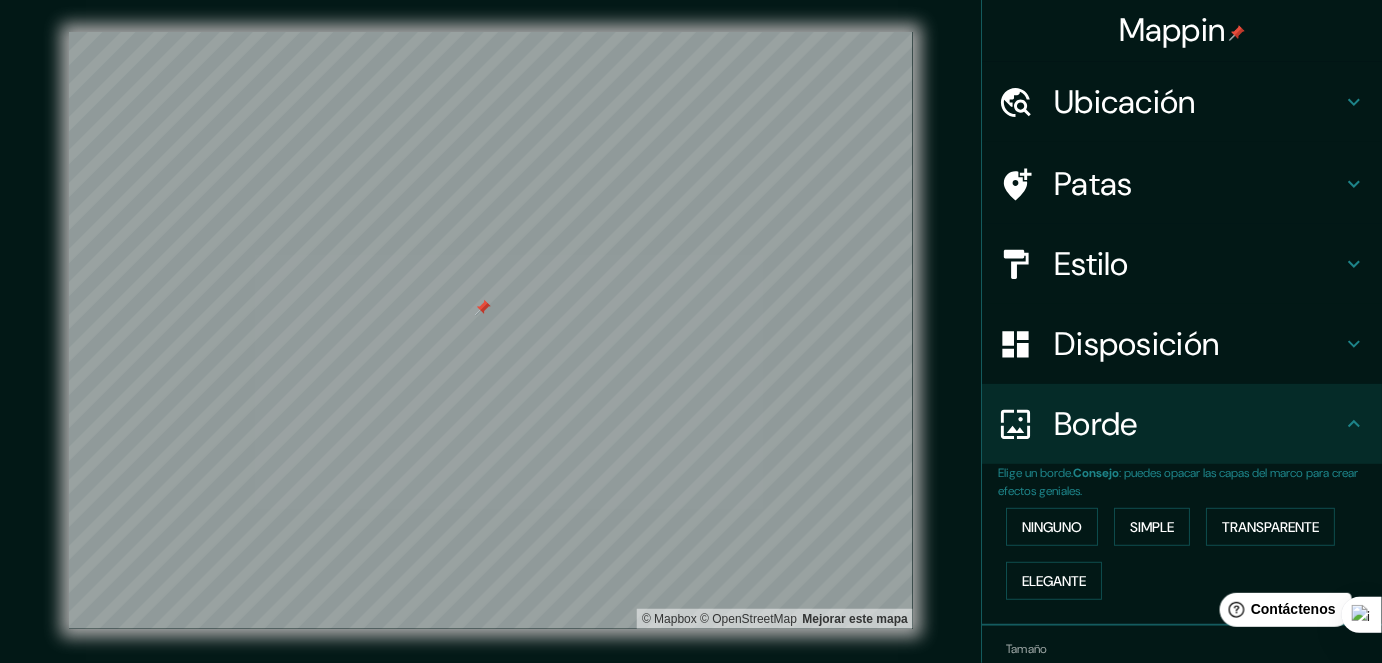 scroll, scrollTop: 0, scrollLeft: 0, axis: both 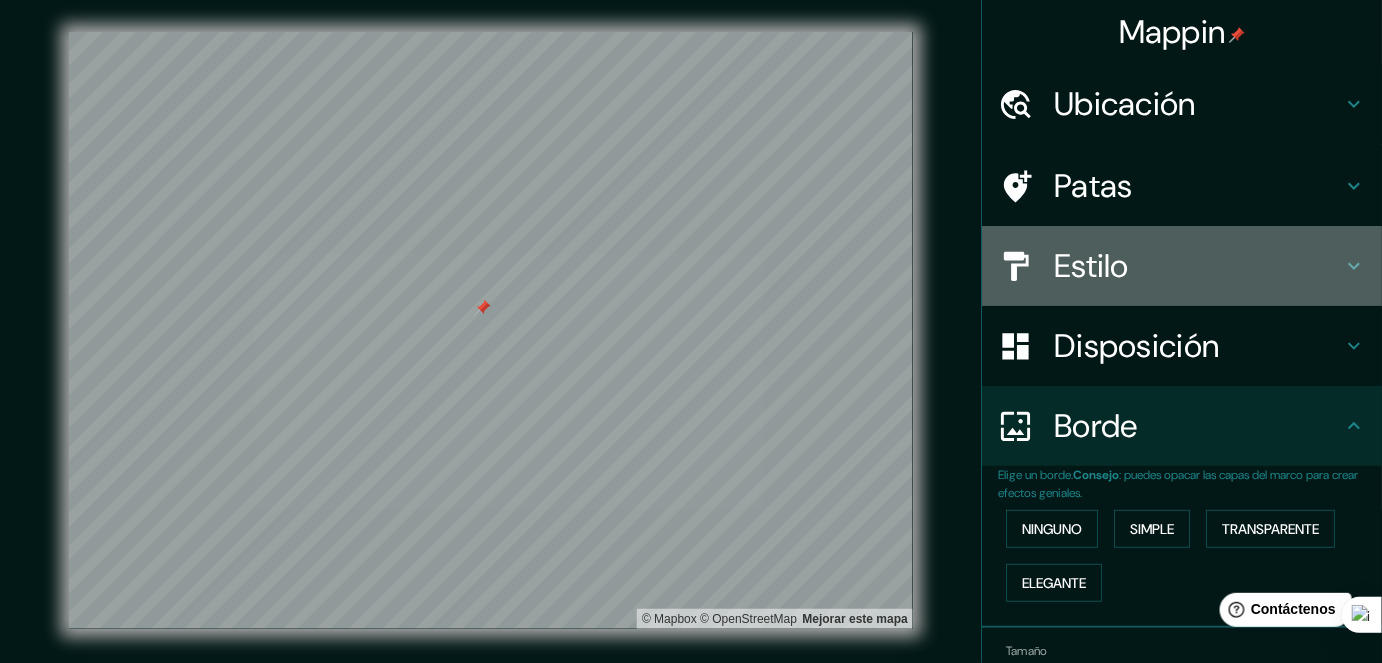 click on "Estilo" at bounding box center [1198, 104] 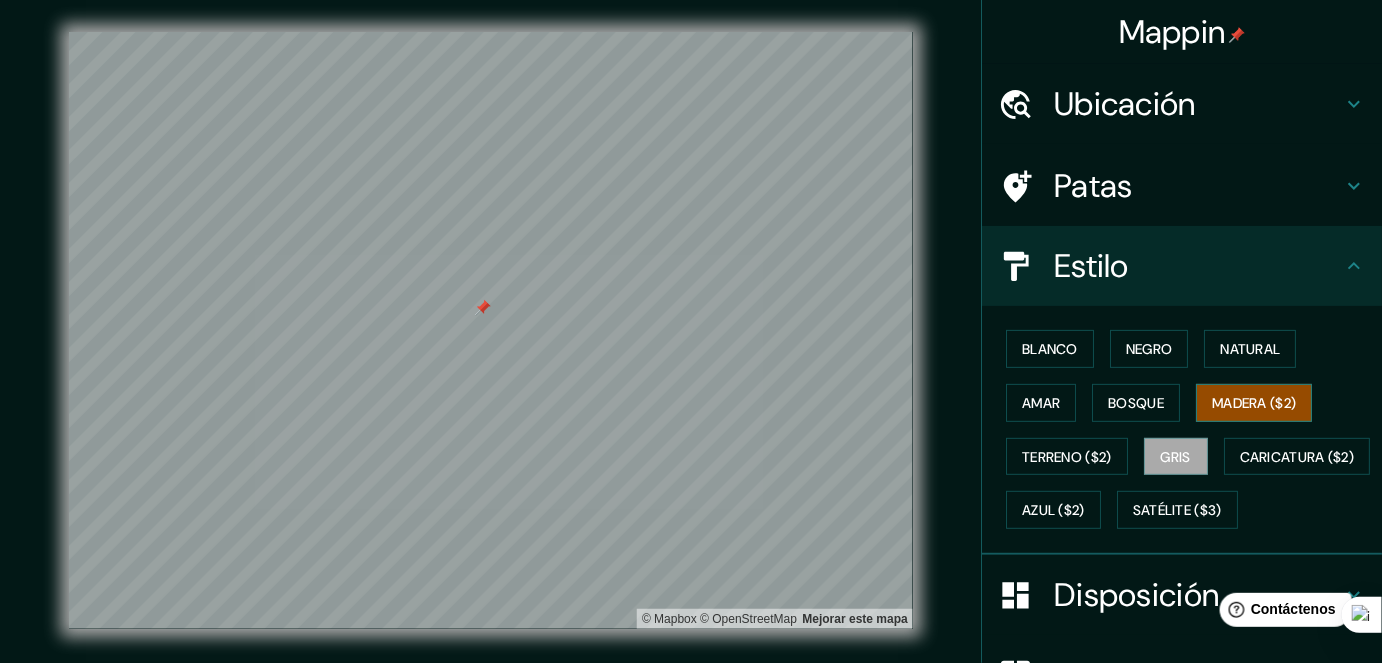 click on "Madera ($2)" at bounding box center [1254, 403] 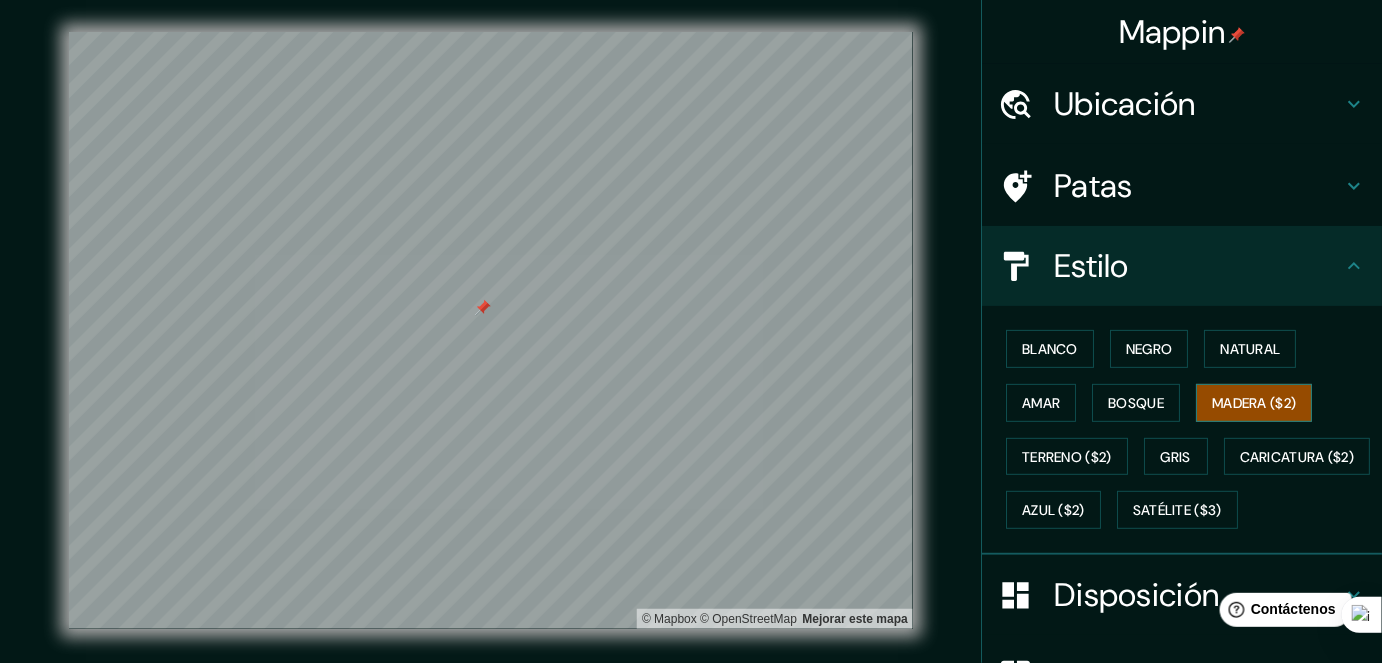 type 